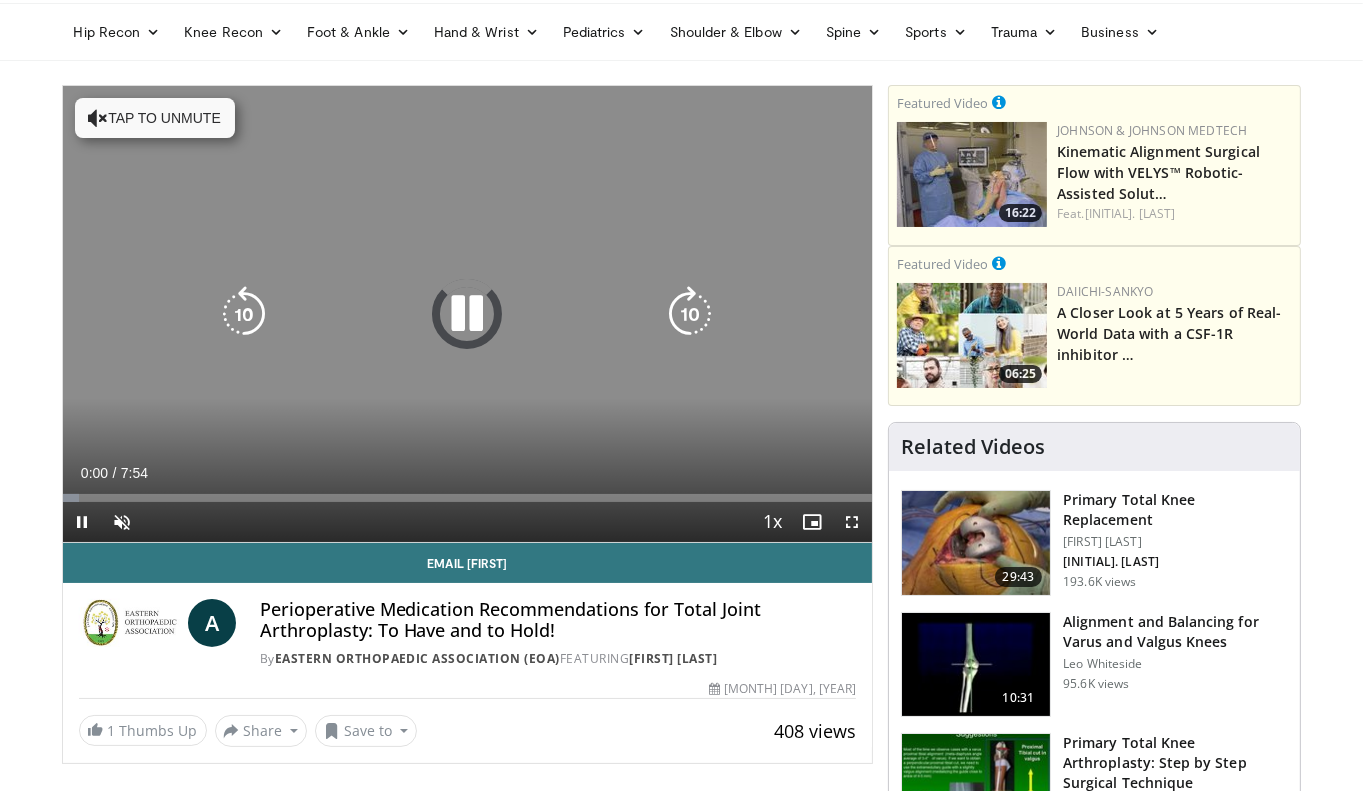 scroll, scrollTop: 100, scrollLeft: 0, axis: vertical 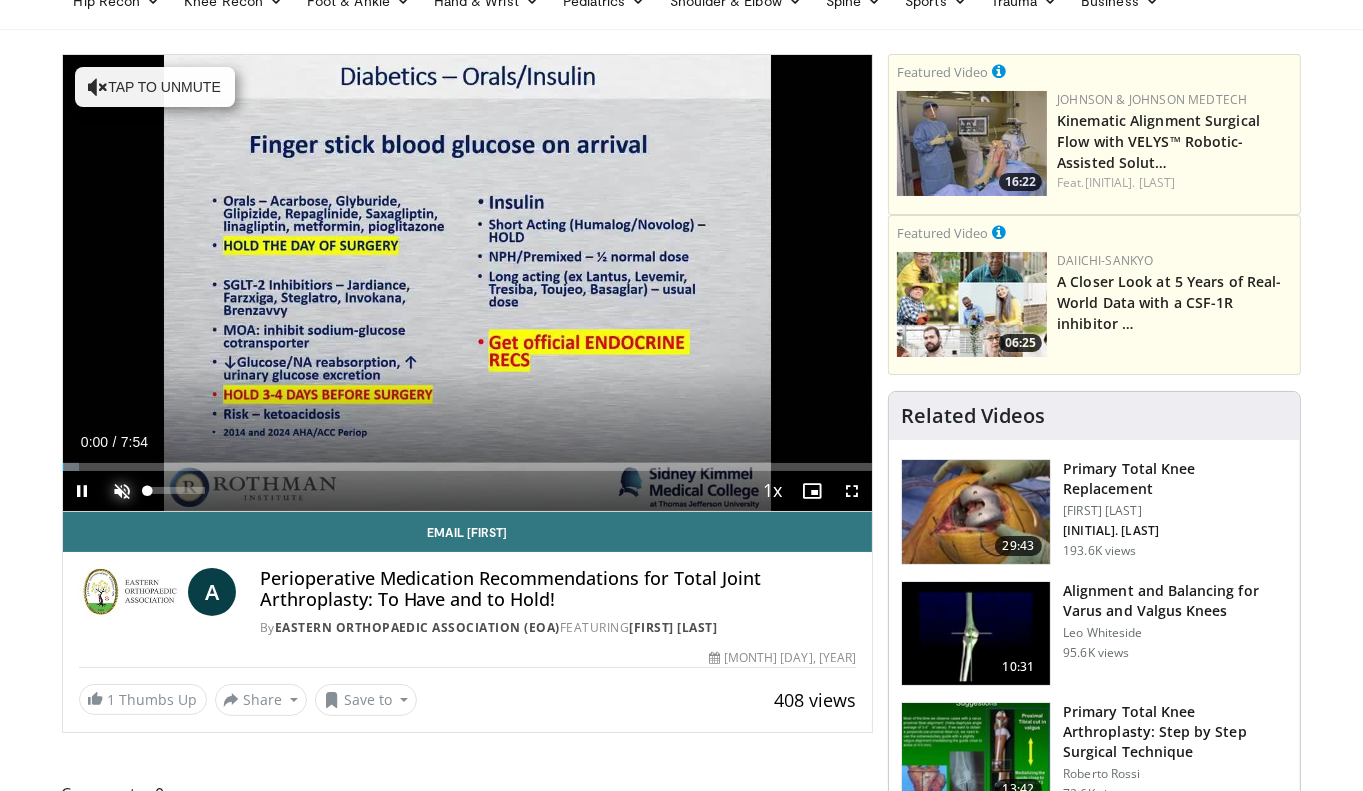 click at bounding box center (123, 491) 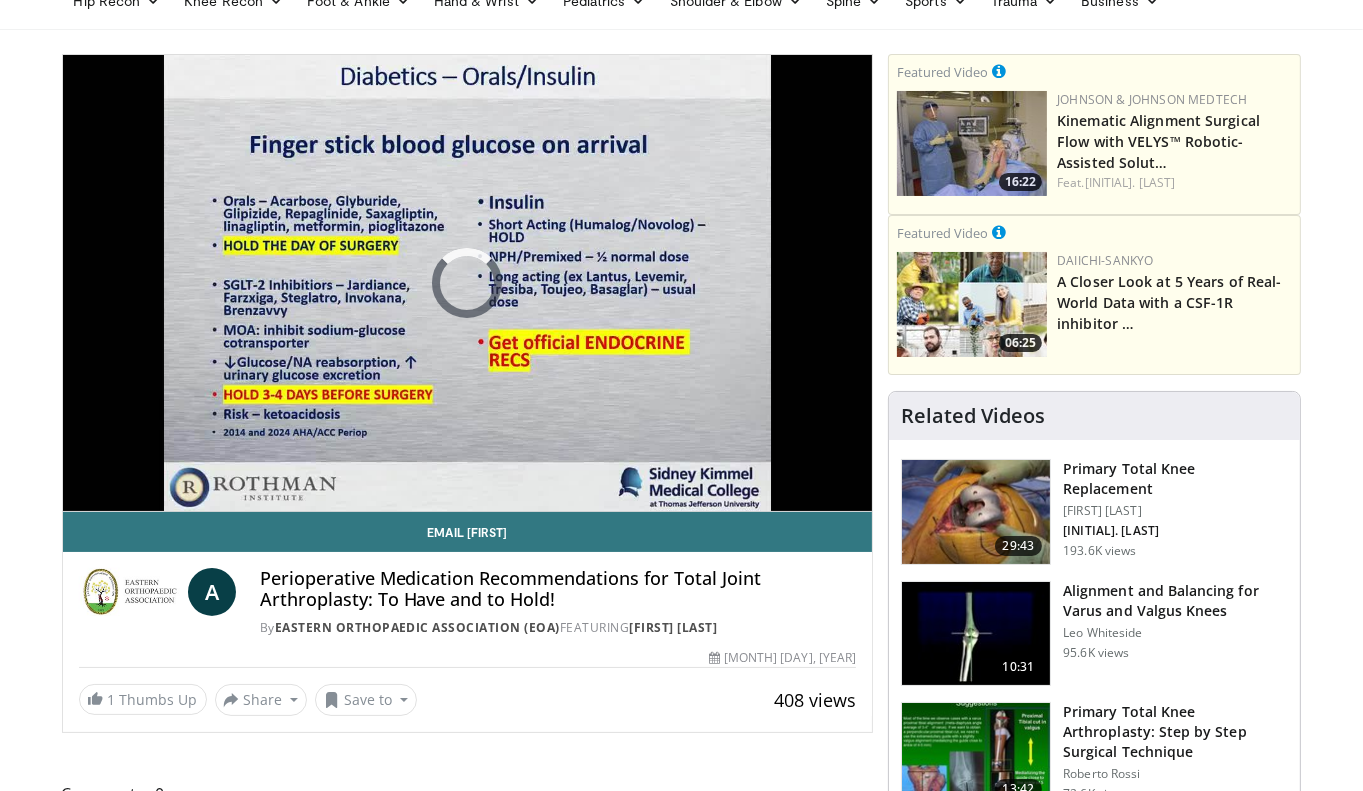 drag, startPoint x: 169, startPoint y: 488, endPoint x: 203, endPoint y: 488, distance: 34 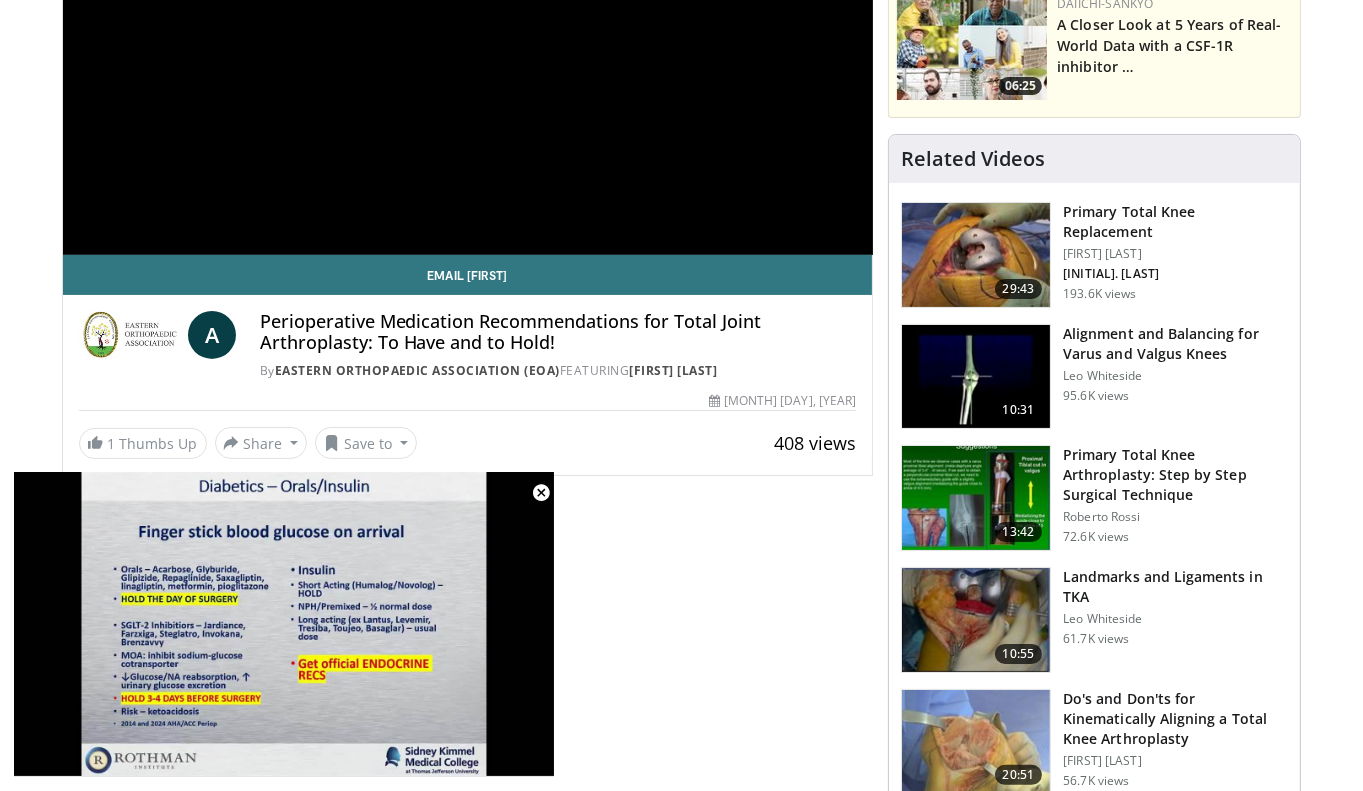 scroll, scrollTop: 296, scrollLeft: 0, axis: vertical 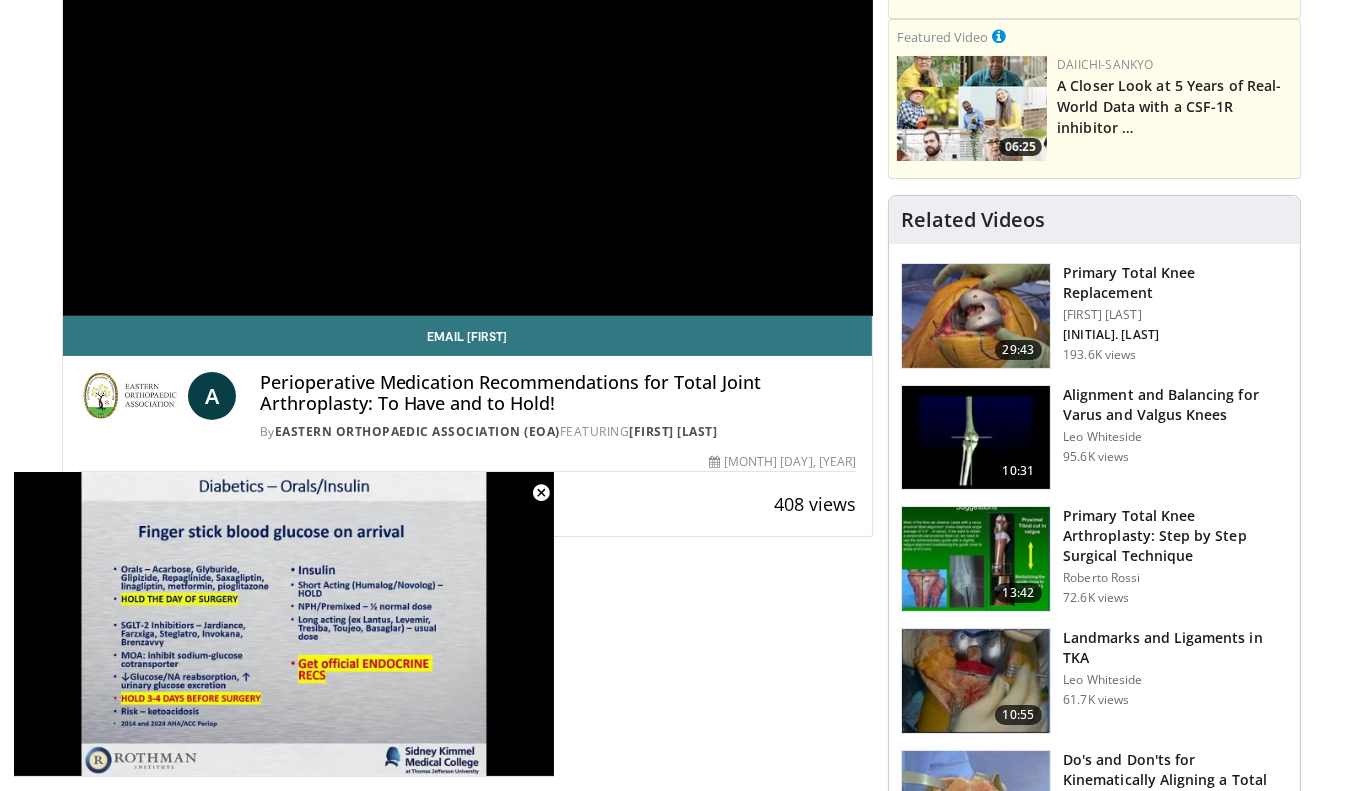click on "Primary Total Knee Replacement" at bounding box center (1175, 283) 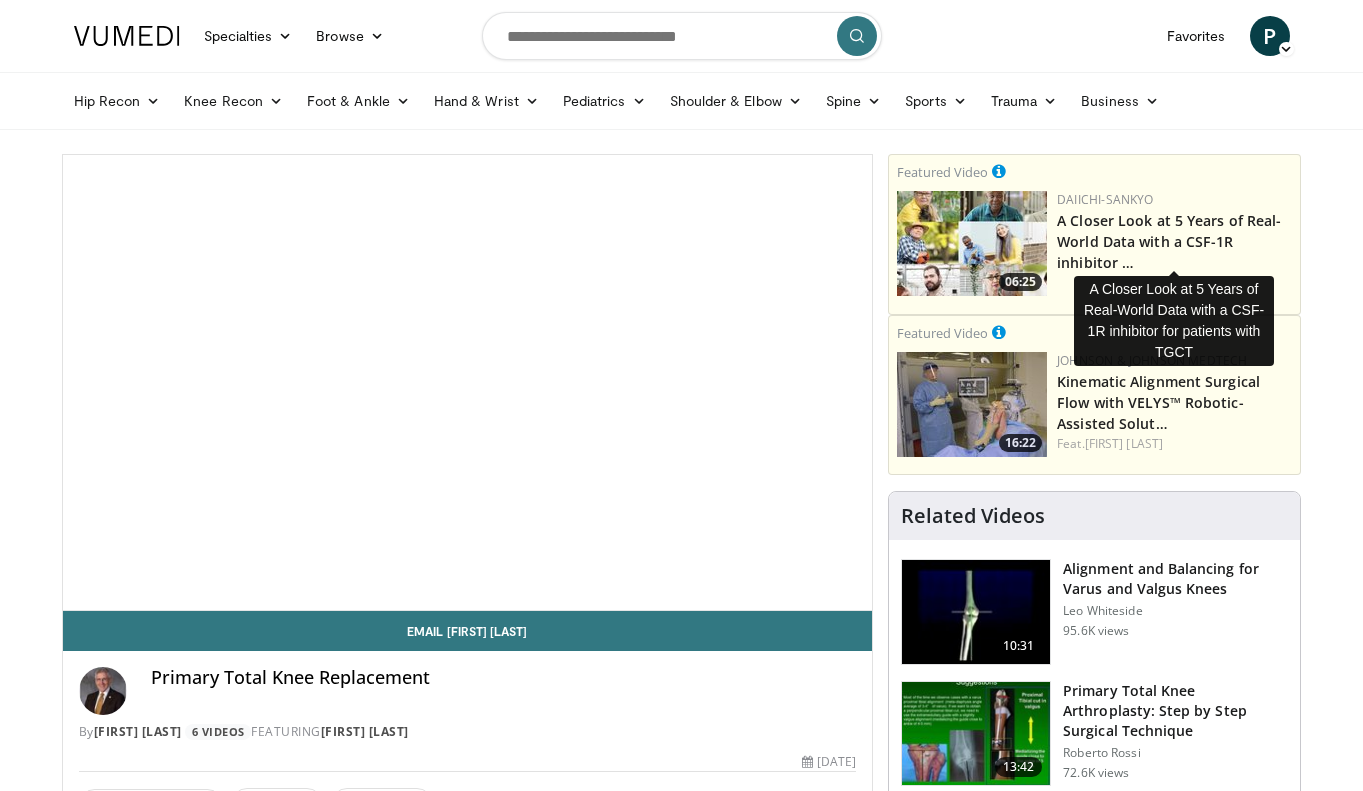 scroll, scrollTop: 0, scrollLeft: 0, axis: both 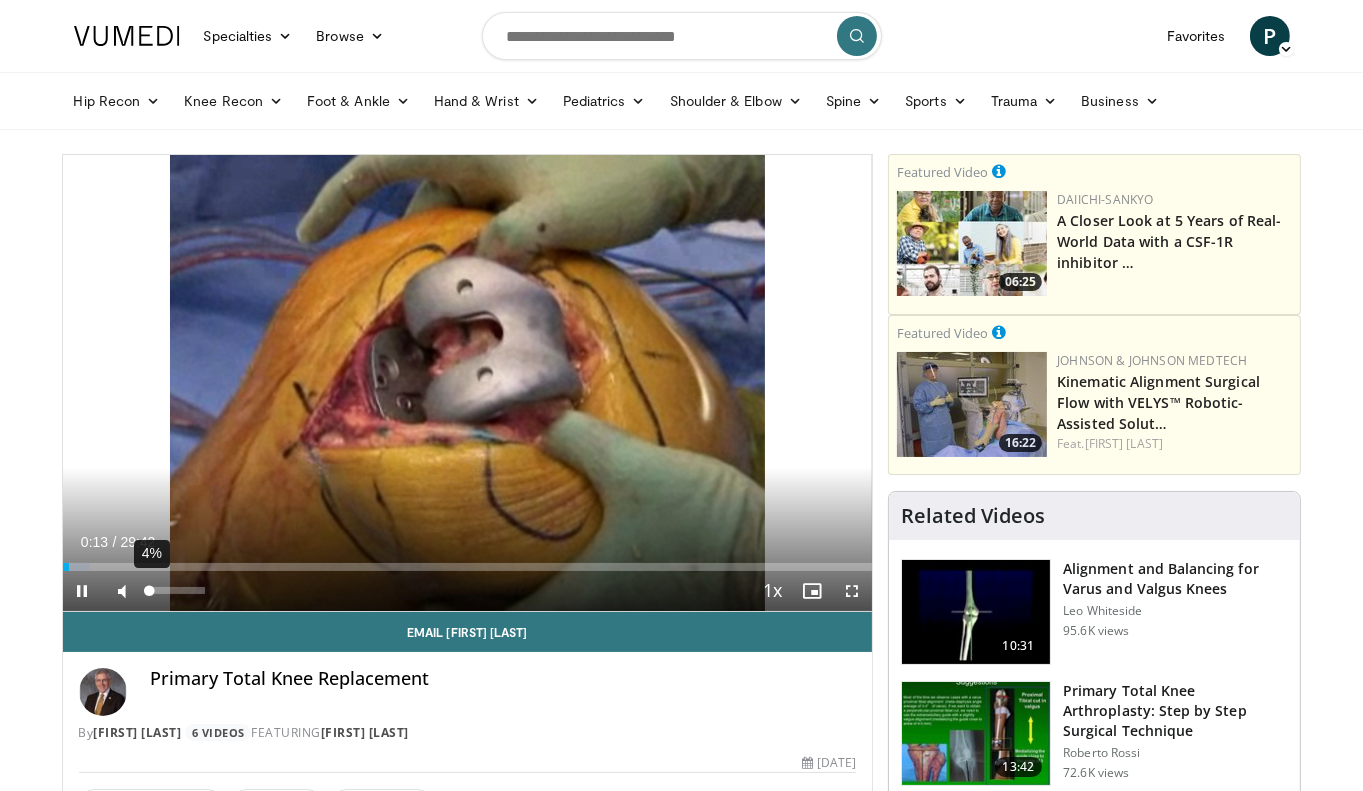 drag, startPoint x: 205, startPoint y: 589, endPoint x: 149, endPoint y: 587, distance: 56.0357 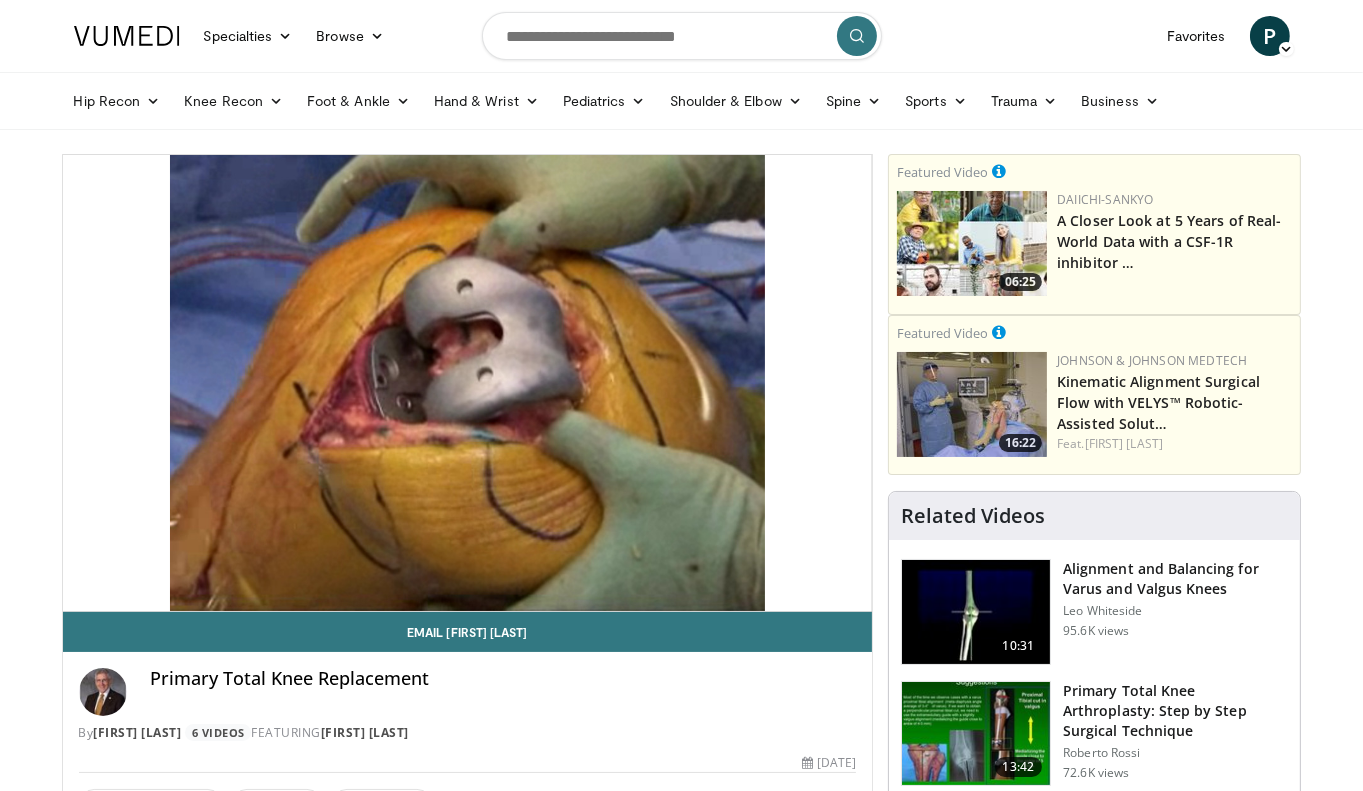 click on "**********" at bounding box center (468, 383) 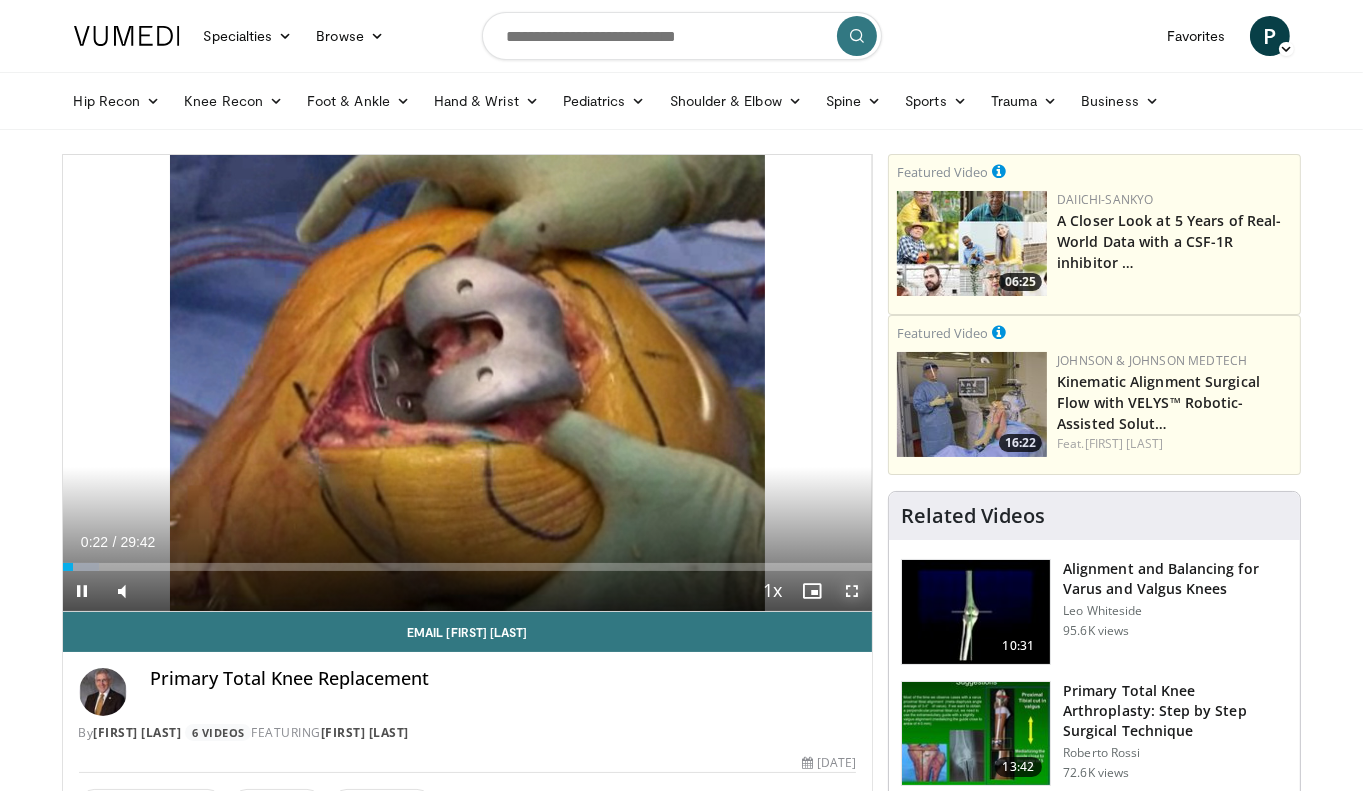 click at bounding box center (852, 591) 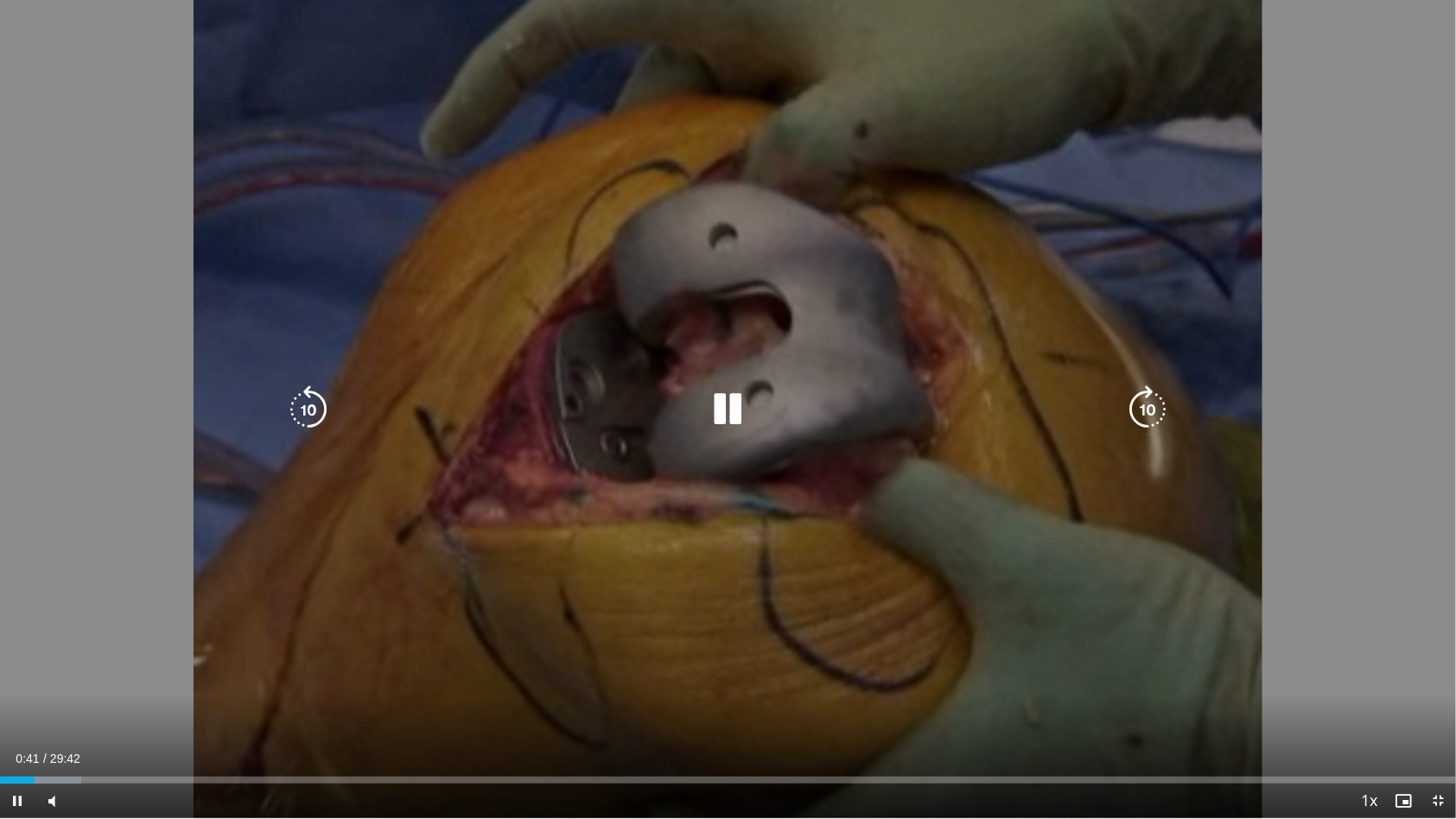 click on "10 seconds
Tap to unmute" at bounding box center [728, 409] 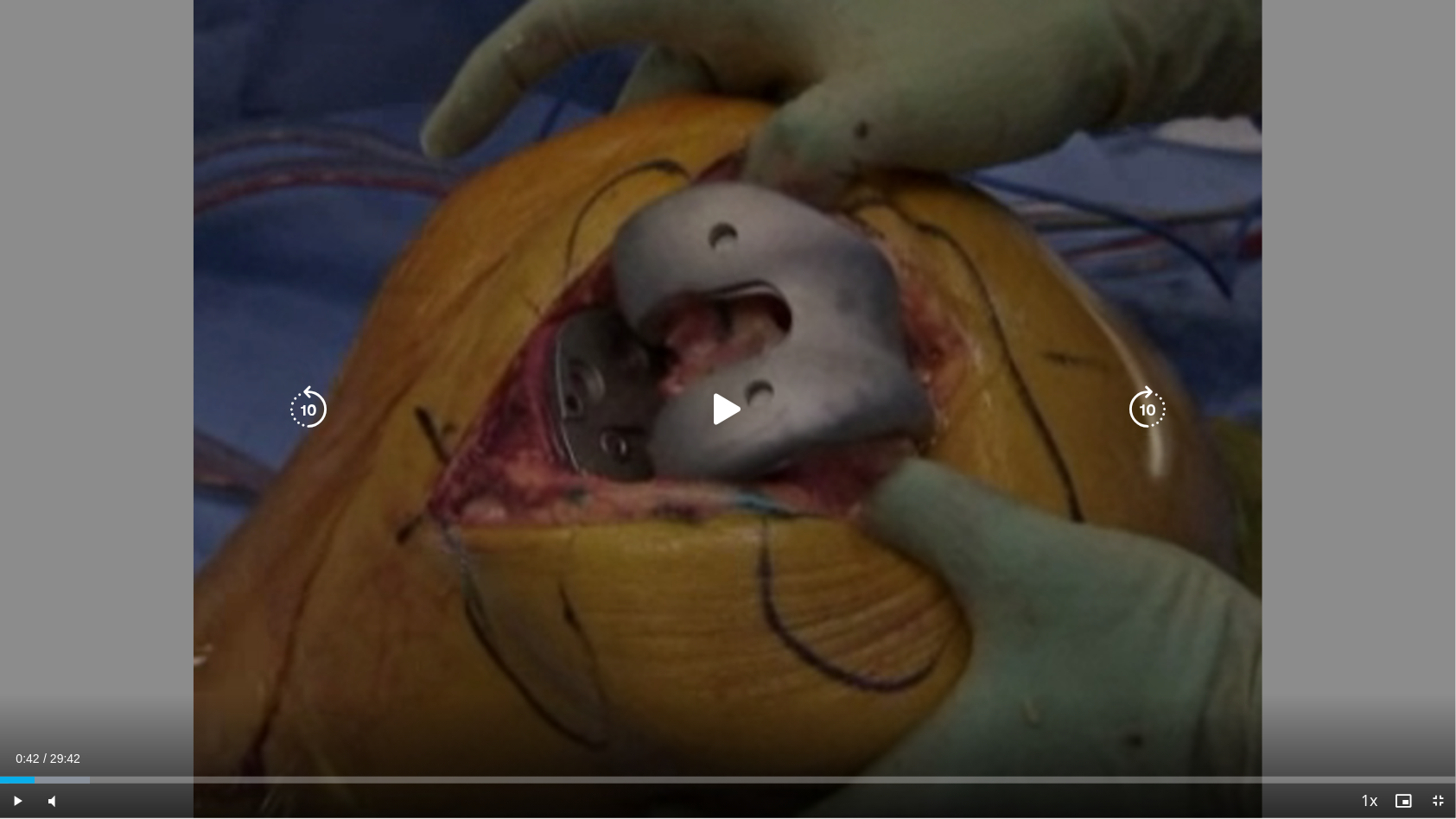 click at bounding box center [728, 410] 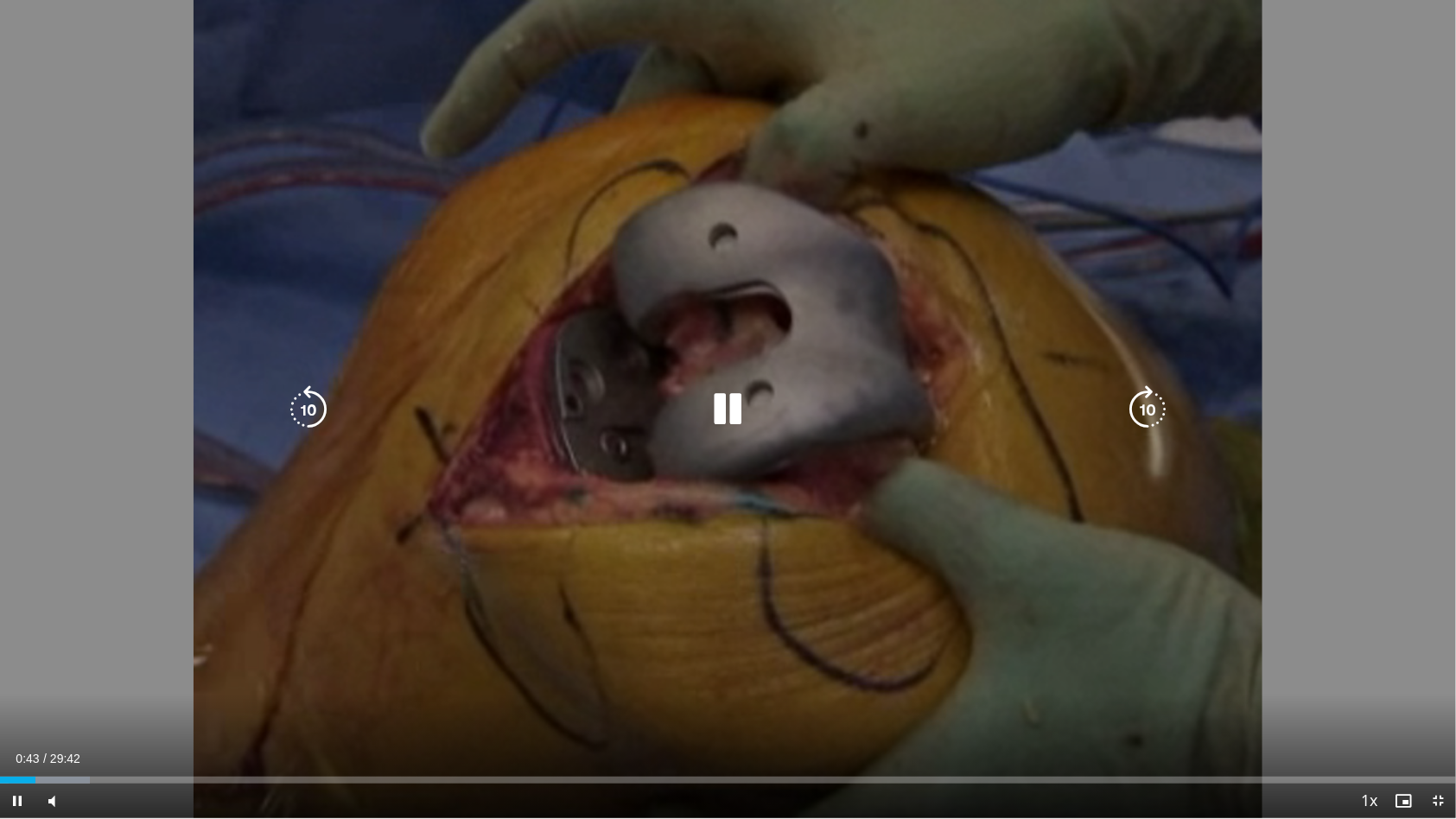 click on "10 seconds
Tap to unmute" at bounding box center [728, 409] 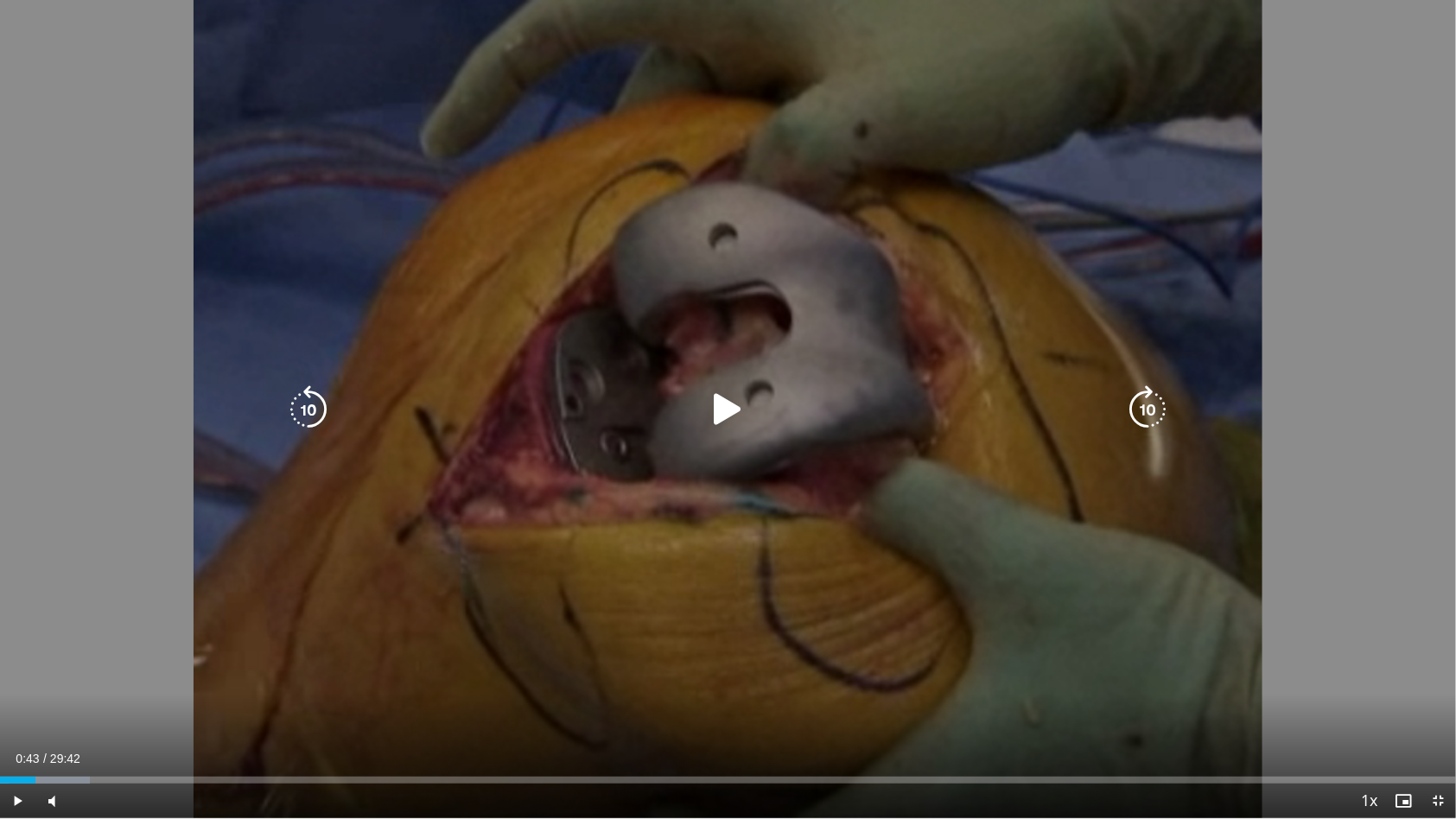 click at bounding box center [728, 410] 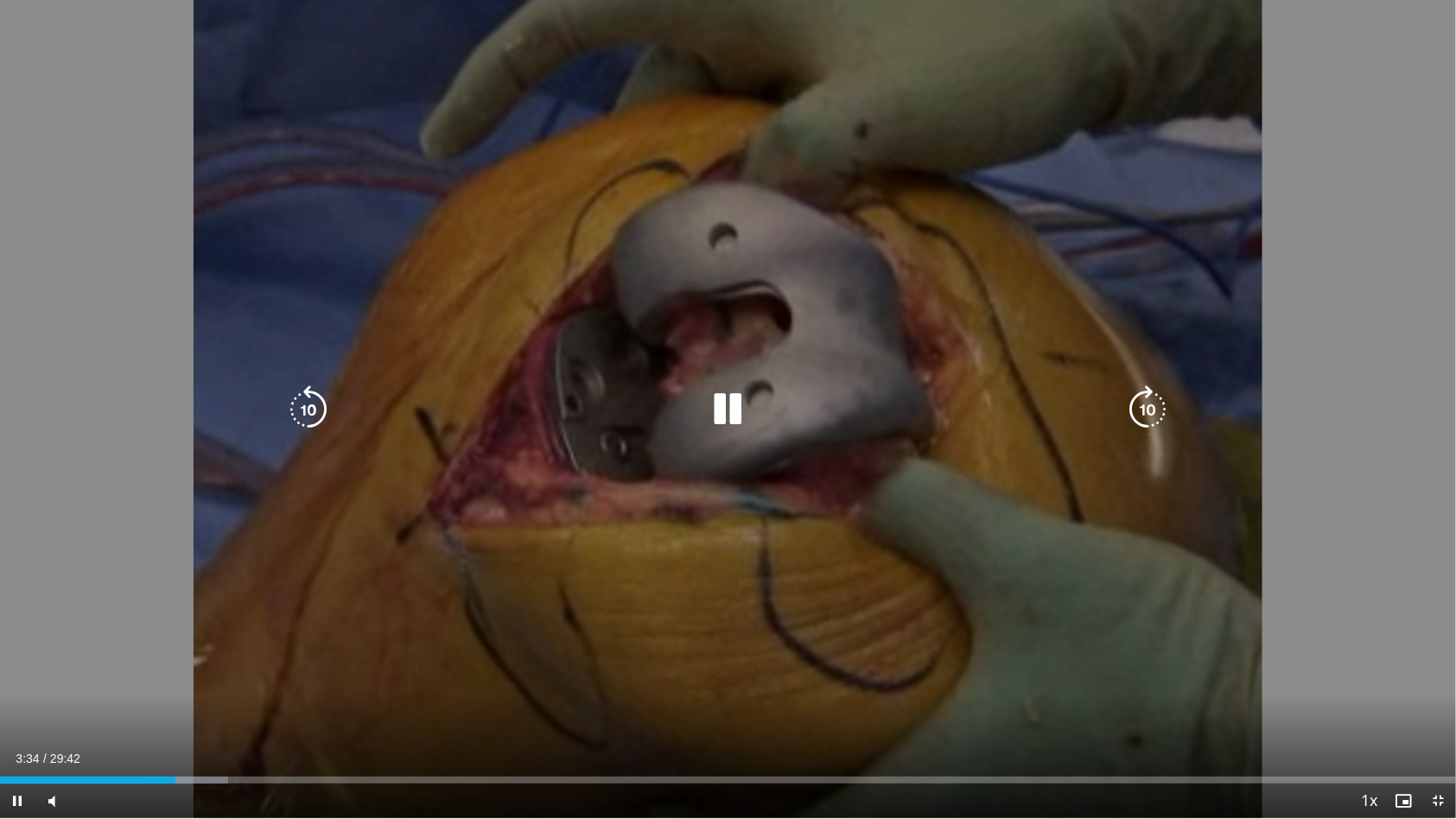 click at bounding box center (728, 410) 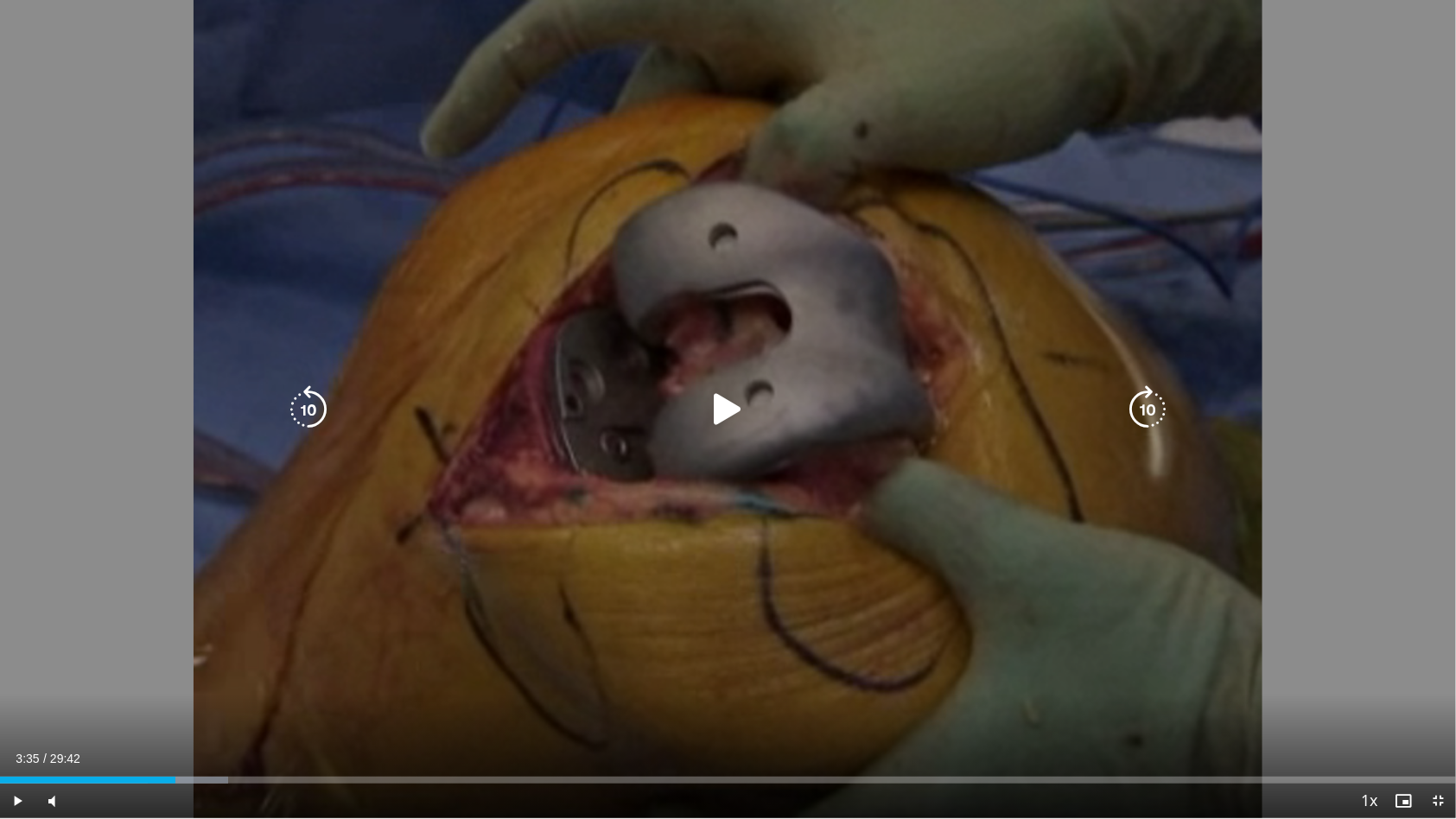 click at bounding box center (728, 410) 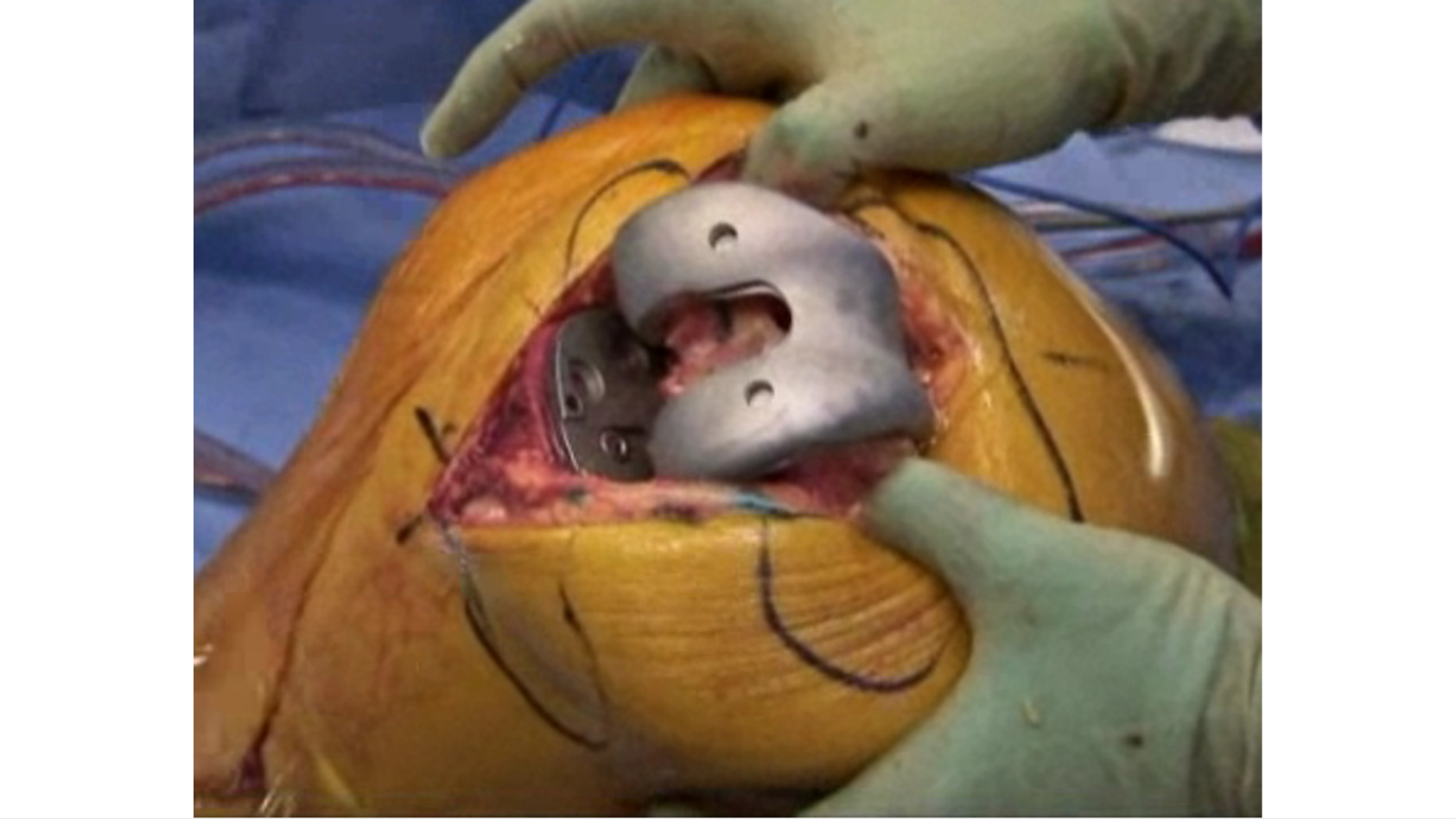 drag, startPoint x: 79, startPoint y: 797, endPoint x: 92, endPoint y: 797, distance: 13 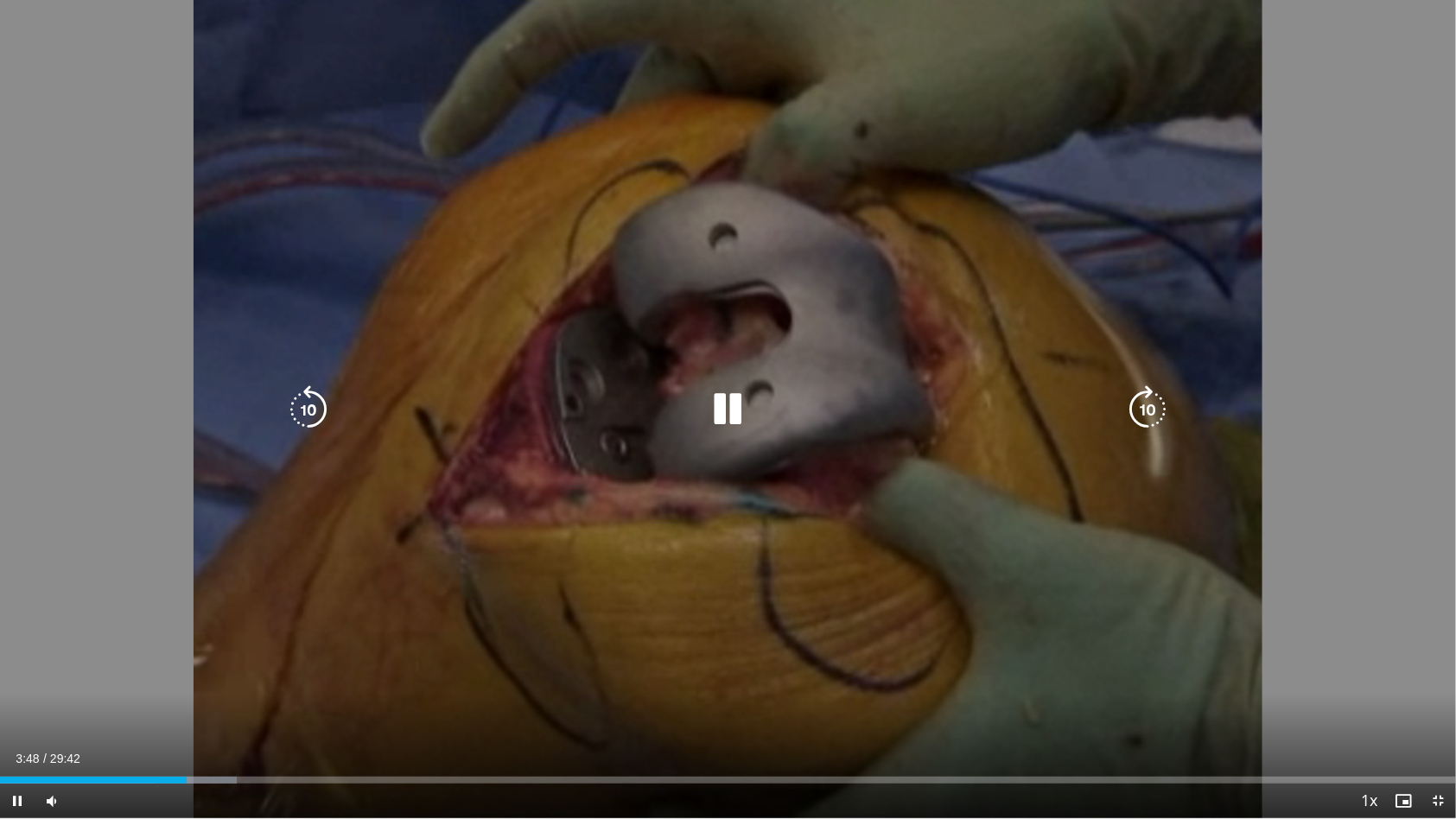 click on "10 seconds
Tap to unmute" at bounding box center (728, 409) 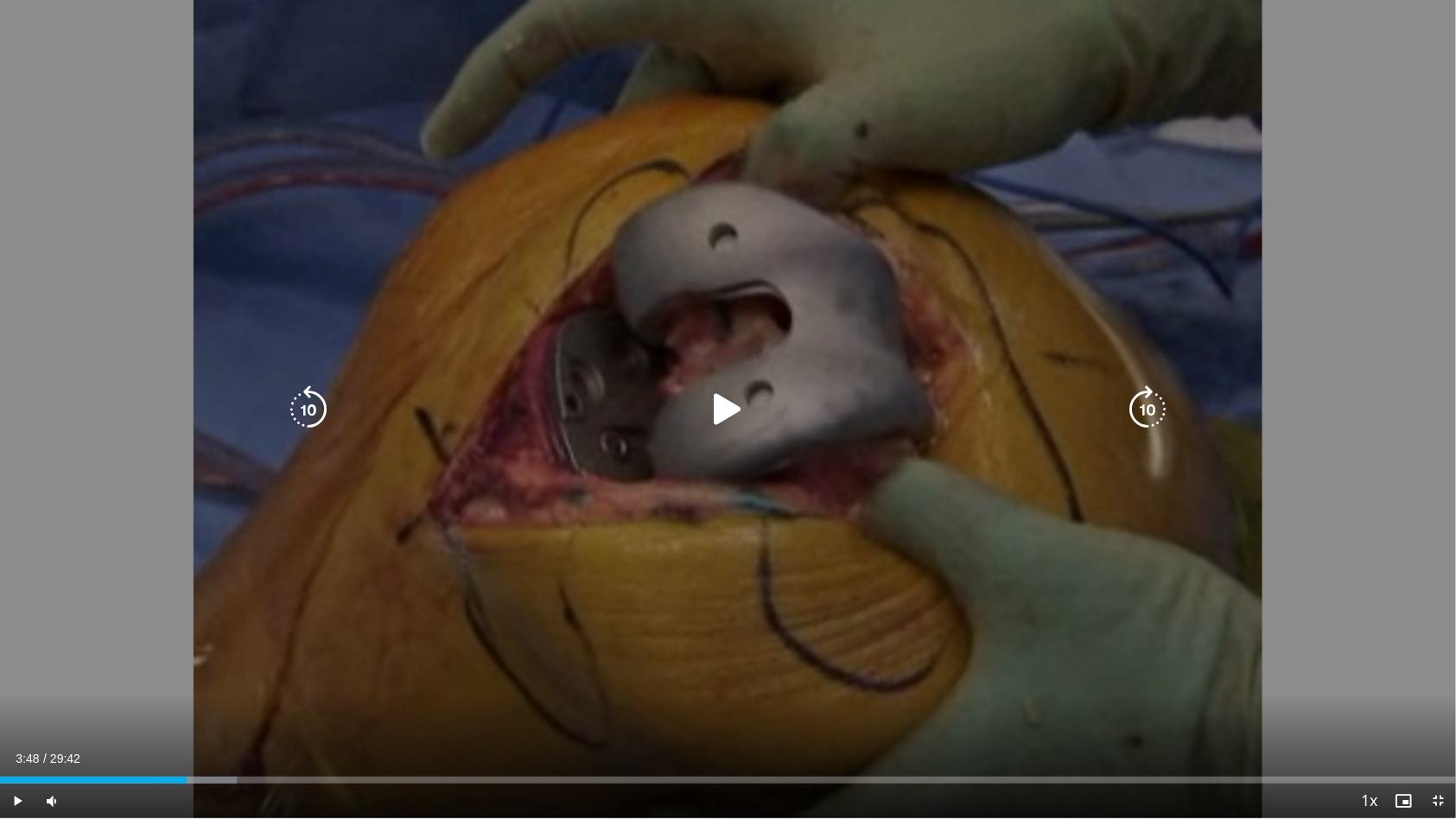 click at bounding box center (728, 410) 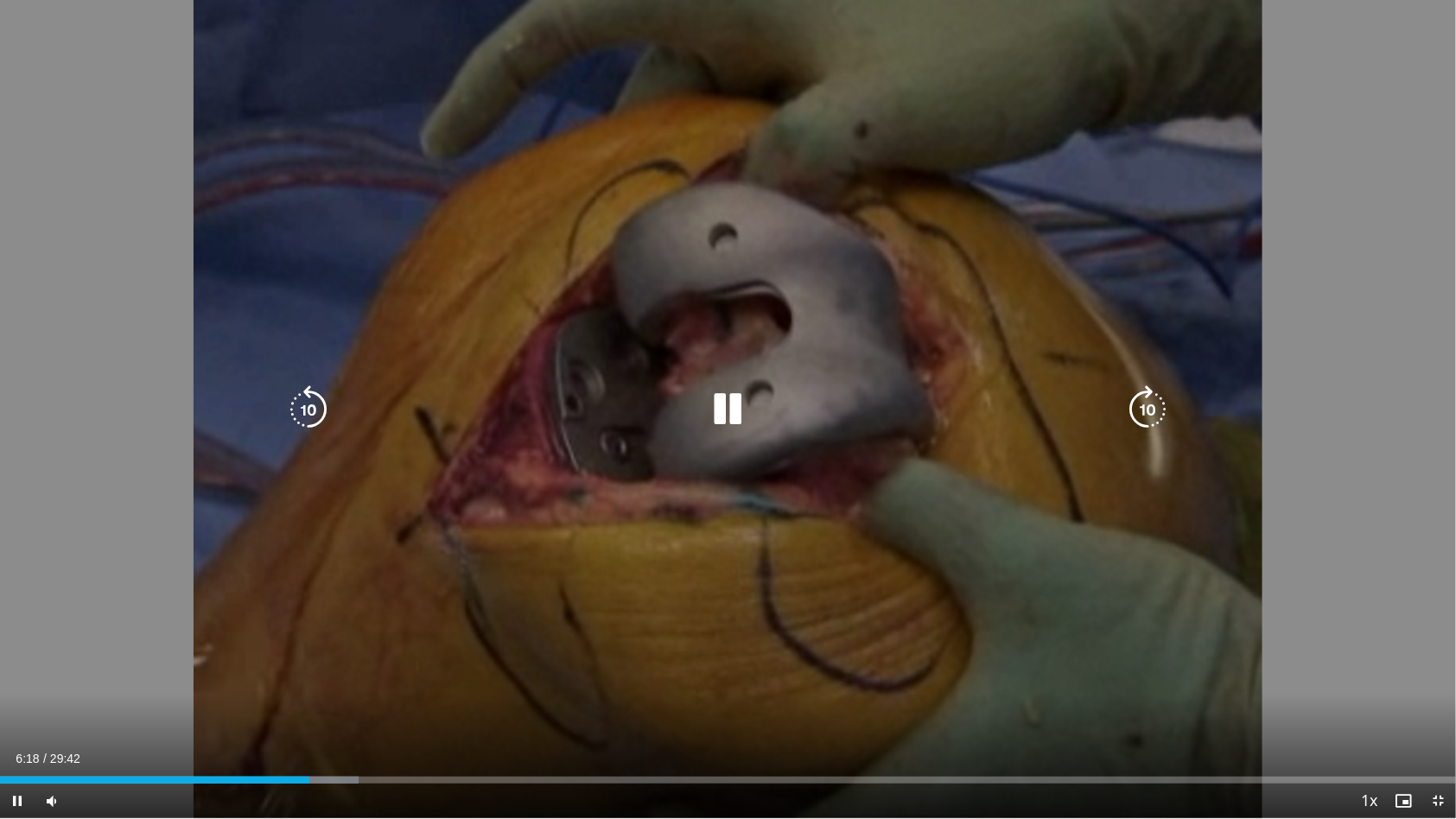 click on "10 seconds
Tap to unmute" at bounding box center (728, 409) 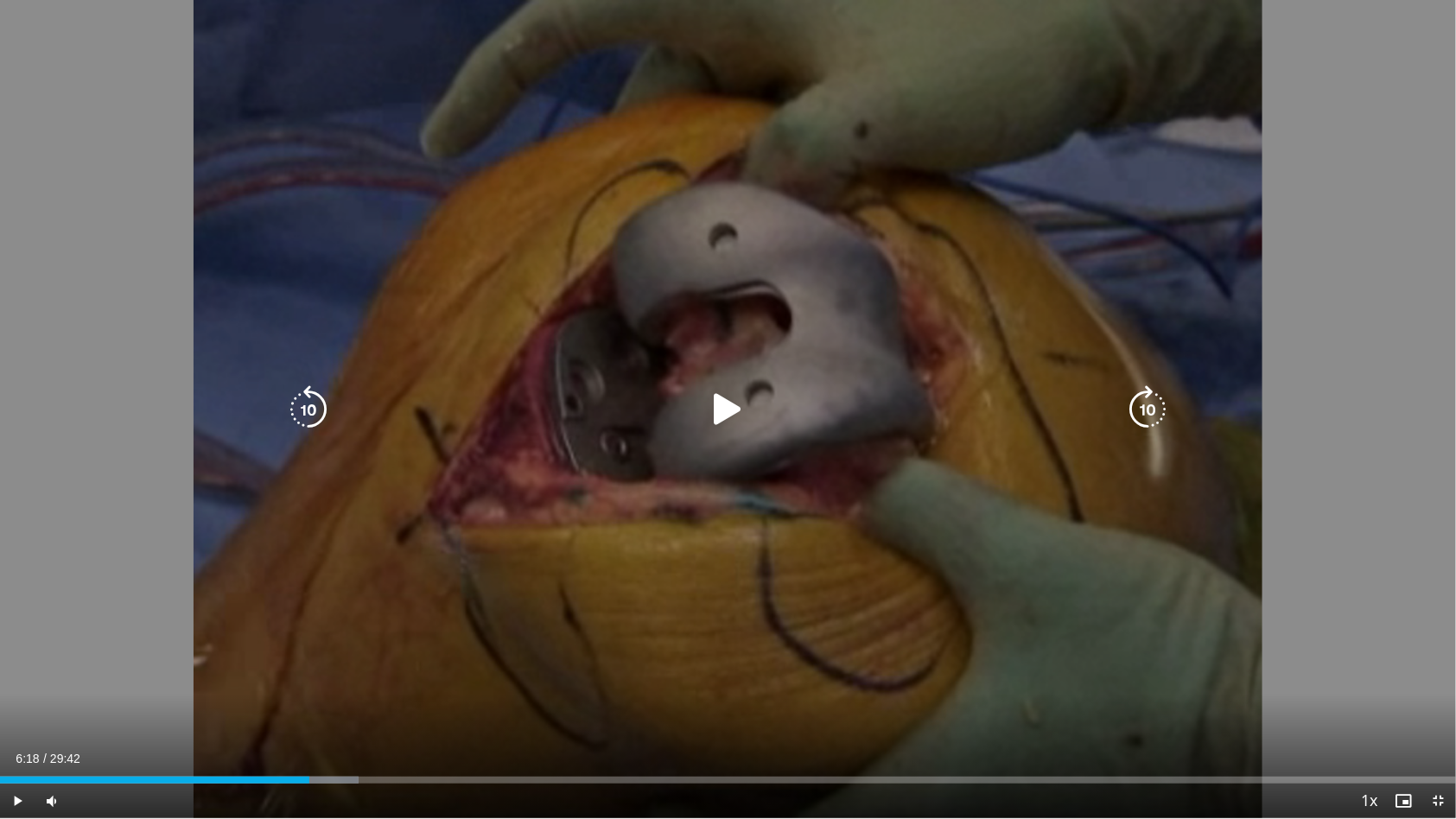 click on "10 seconds
Tap to unmute" at bounding box center [728, 409] 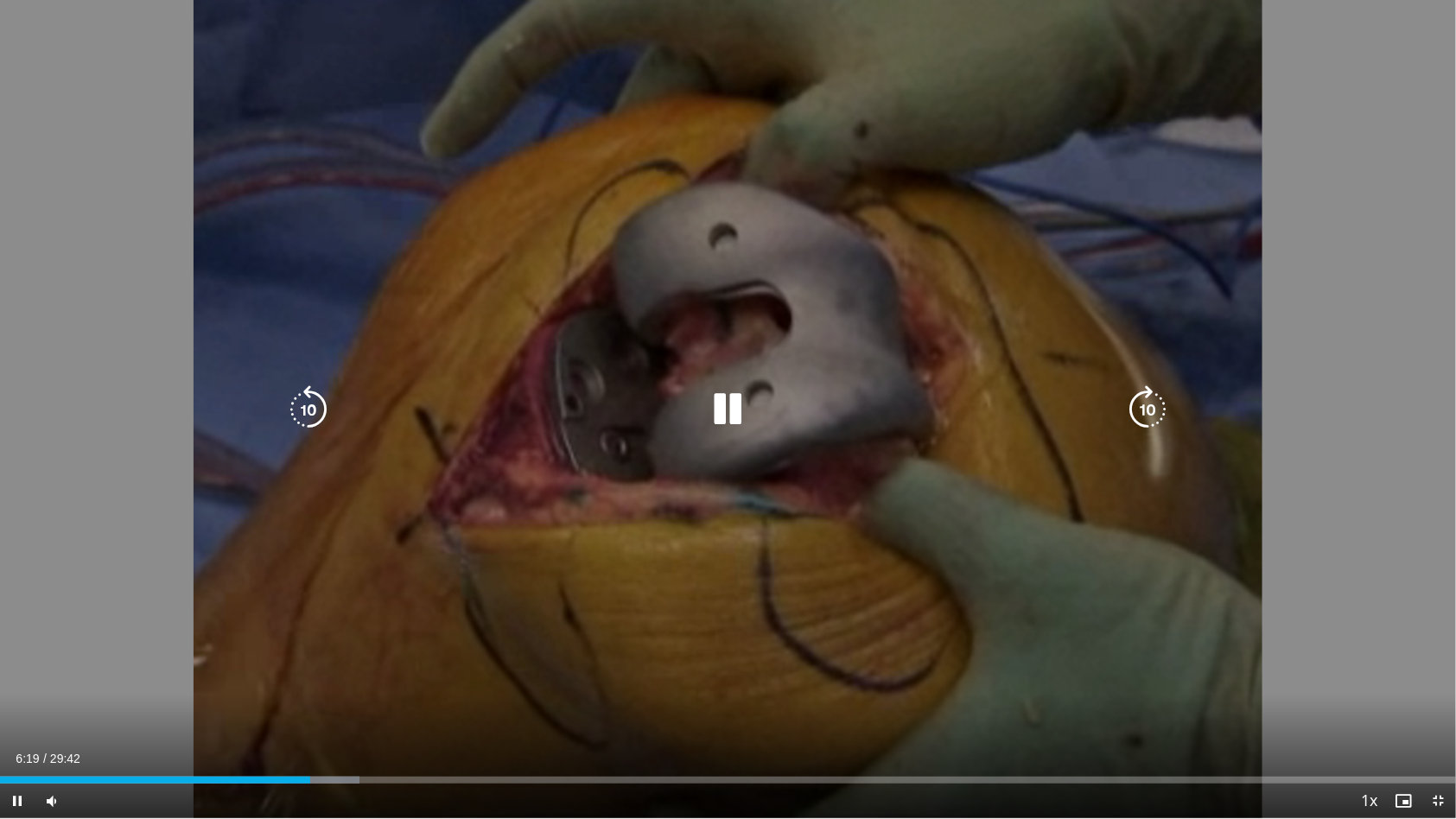 click on "10 seconds
Tap to unmute" at bounding box center (728, 409) 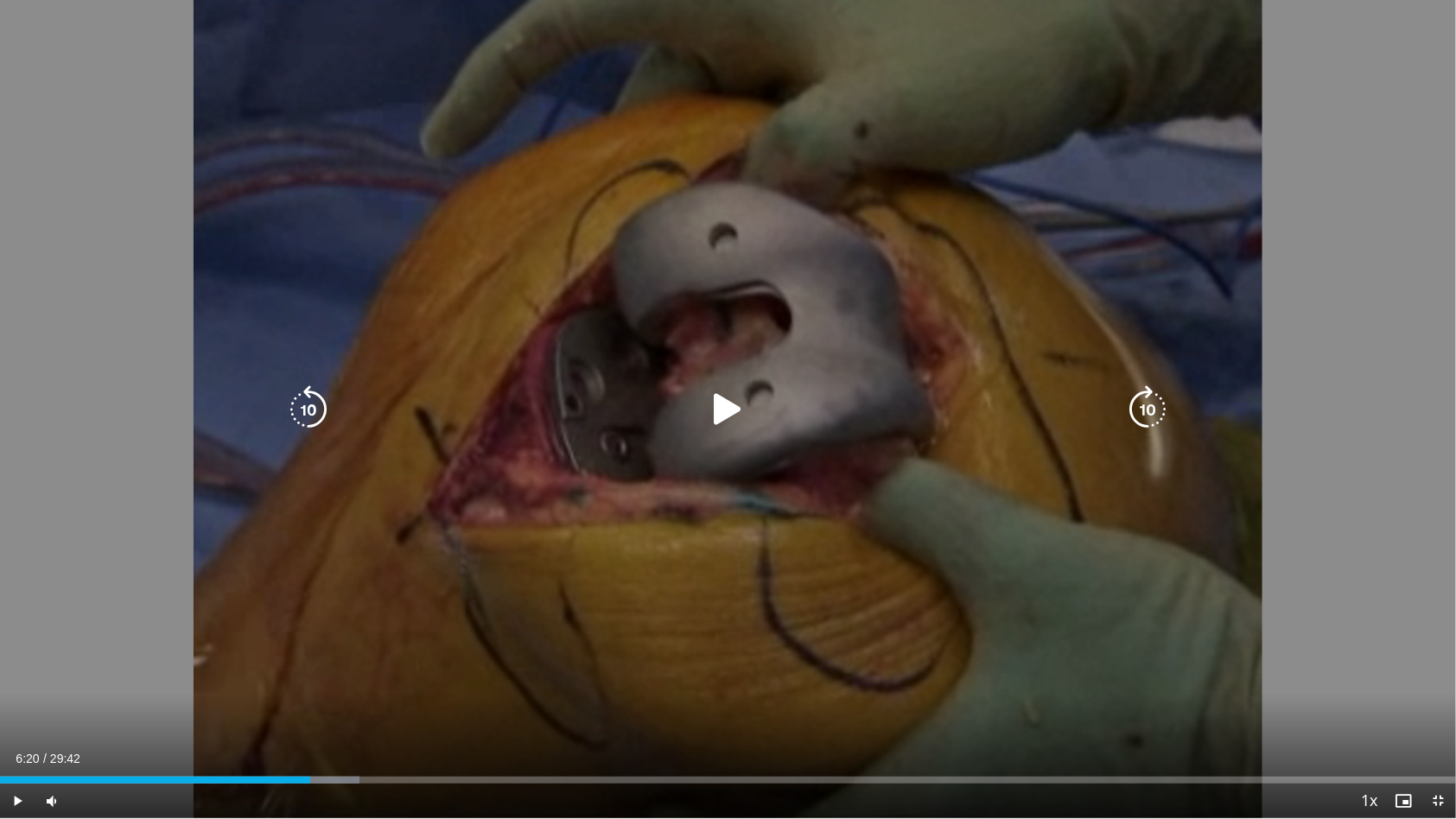 click on "10 seconds
Tap to unmute" at bounding box center (728, 409) 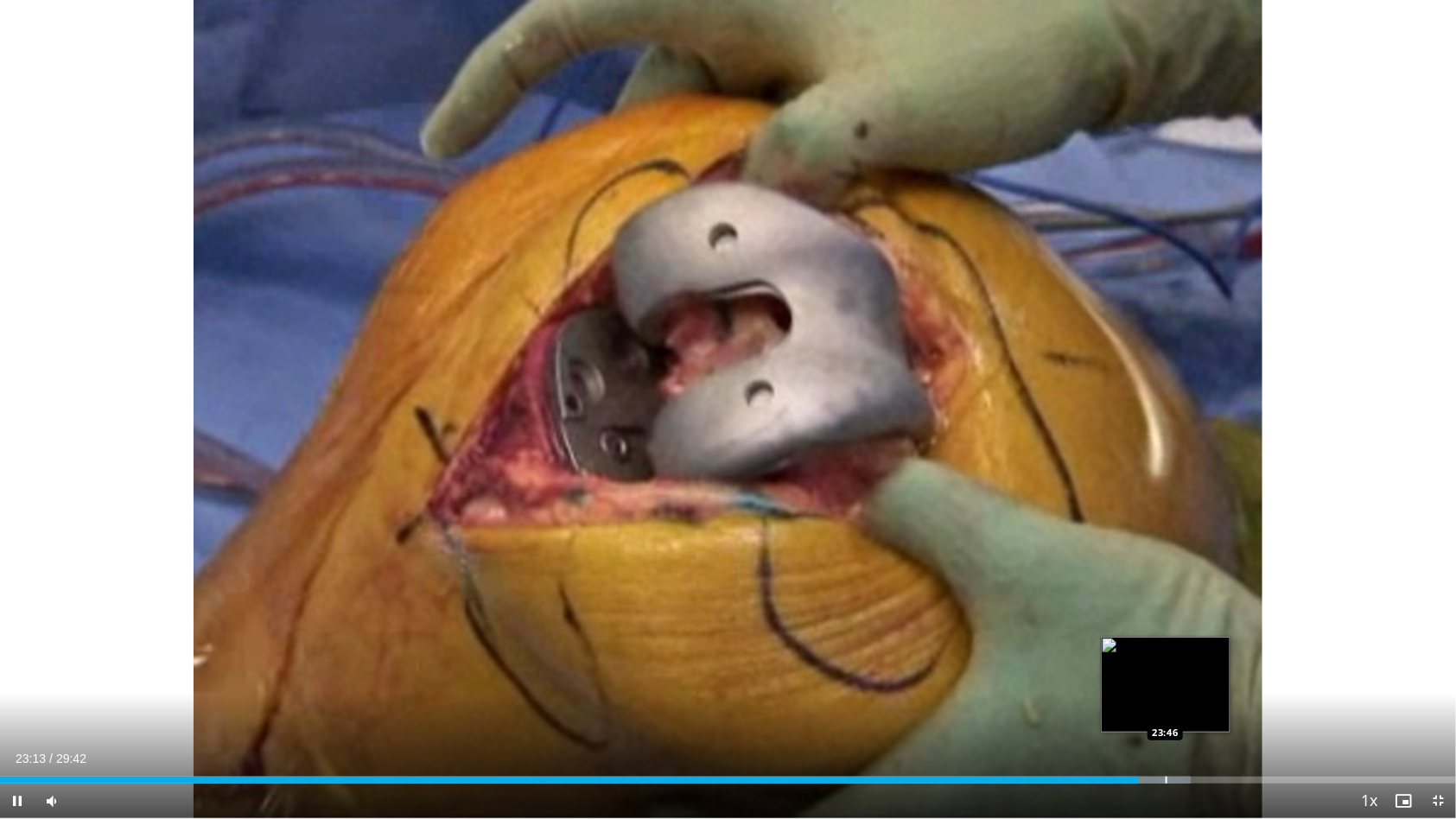 click at bounding box center [1167, 780] 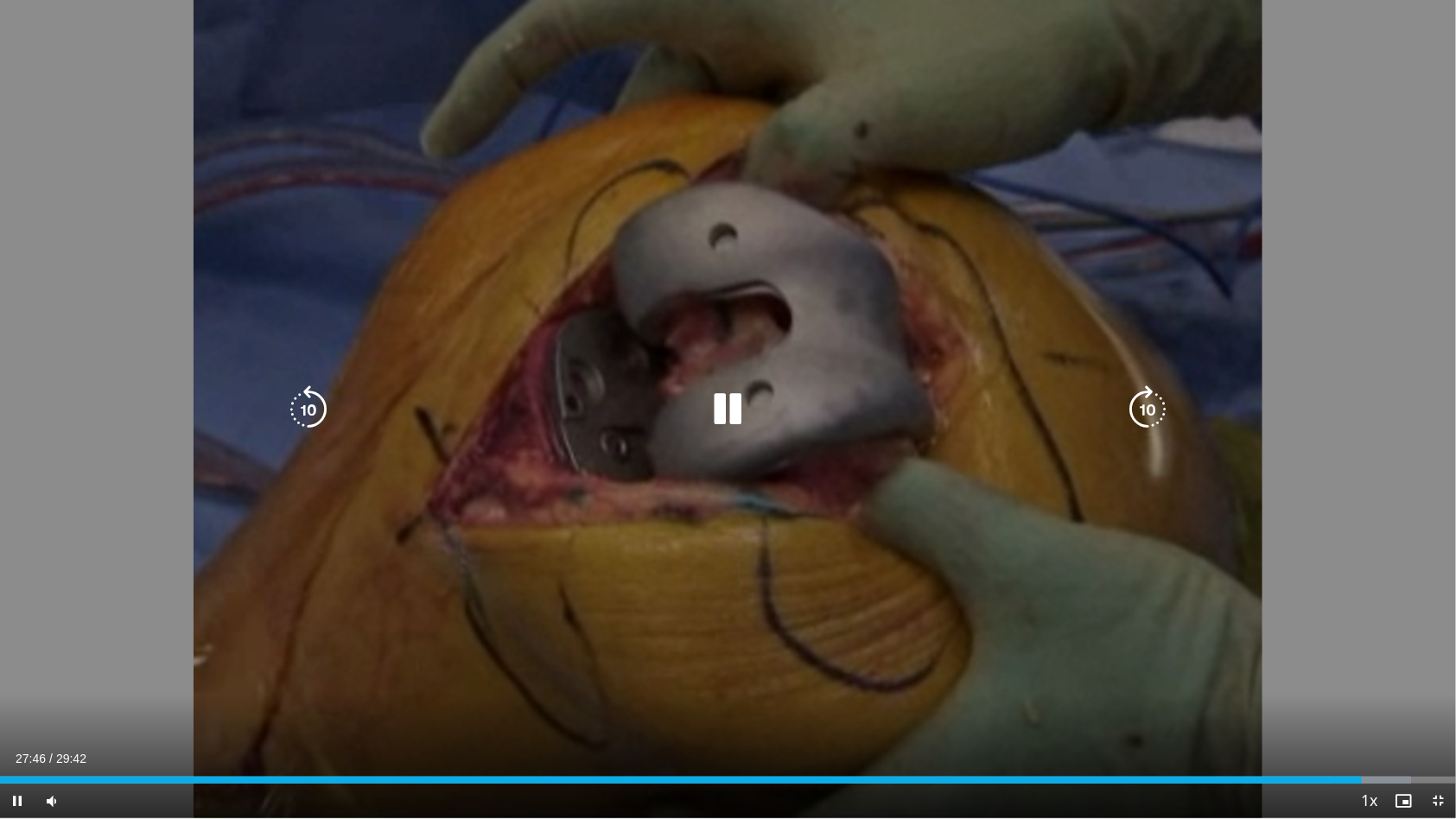 click at bounding box center [728, 410] 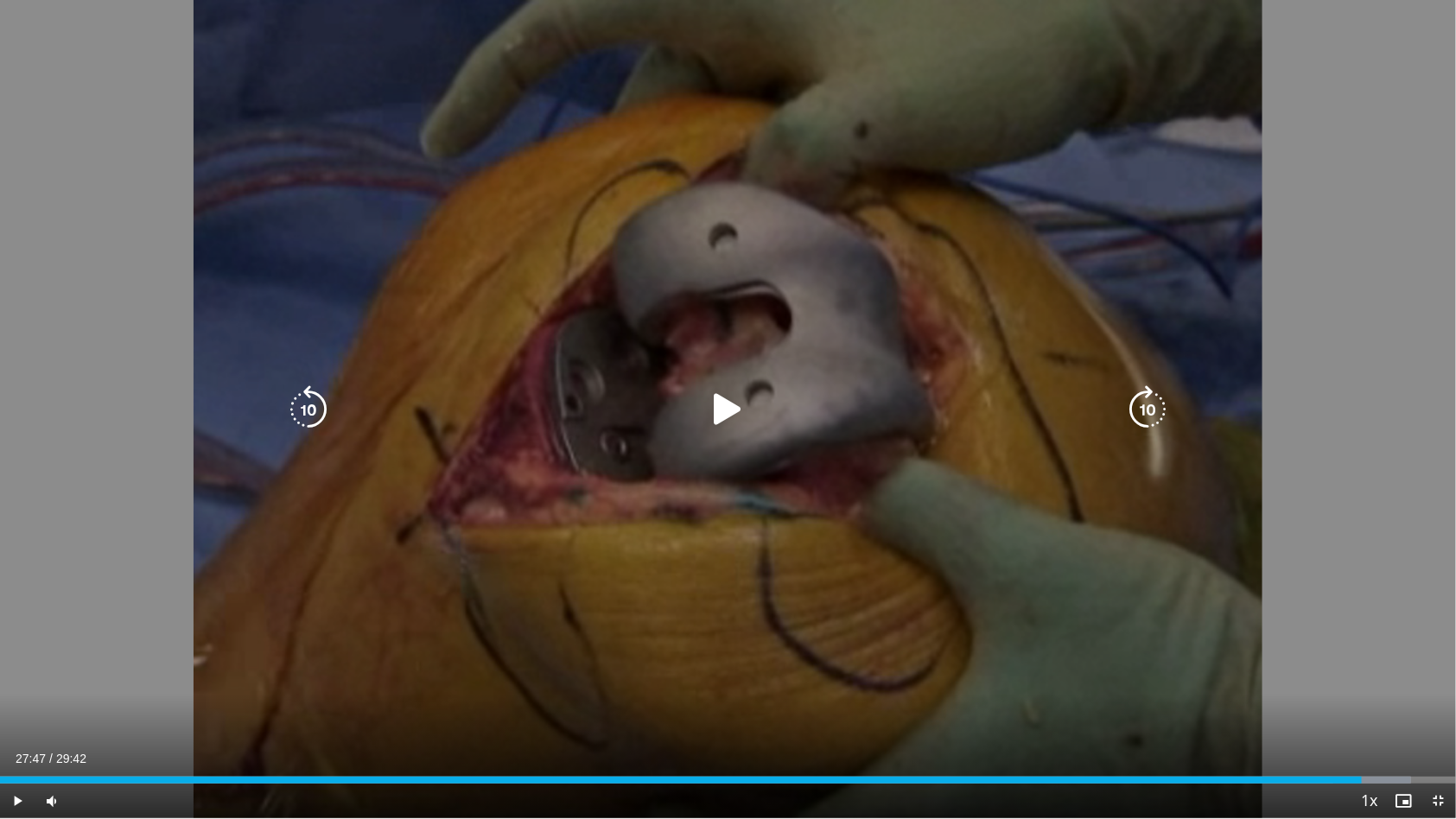 click on "10 seconds
Tap to unmute" at bounding box center (728, 409) 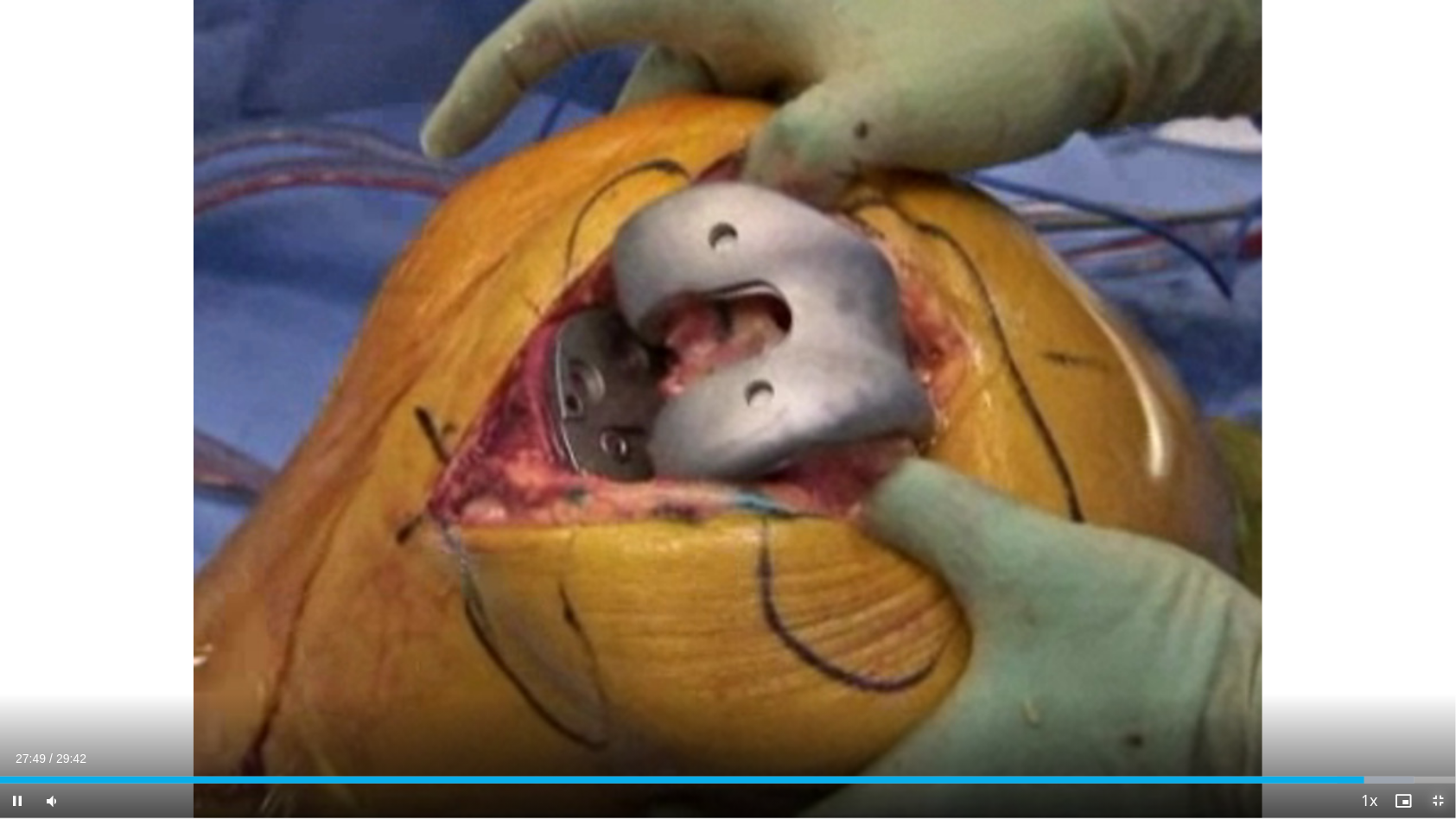 click at bounding box center (1439, 801) 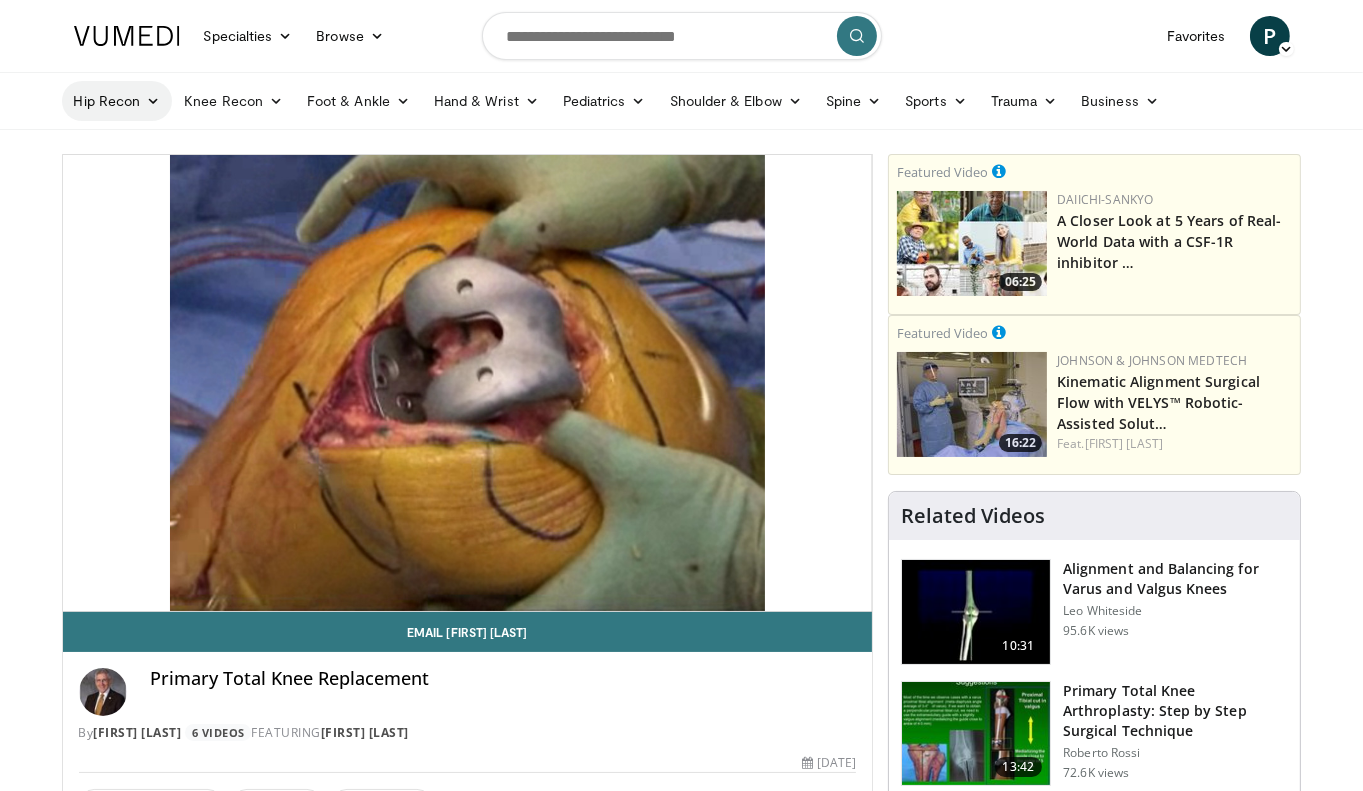 click on "Hip Recon" at bounding box center [117, 101] 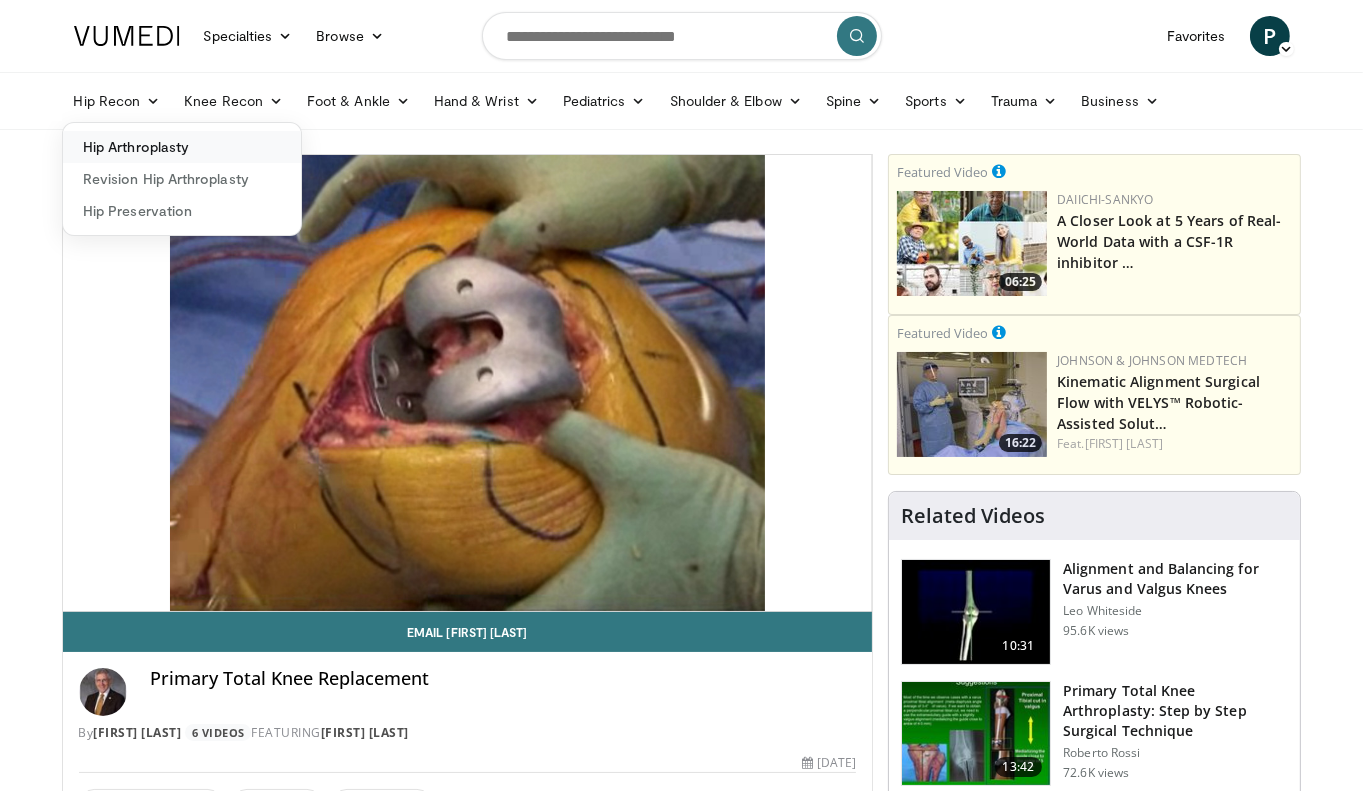 click on "Hip Arthroplasty" at bounding box center [182, 147] 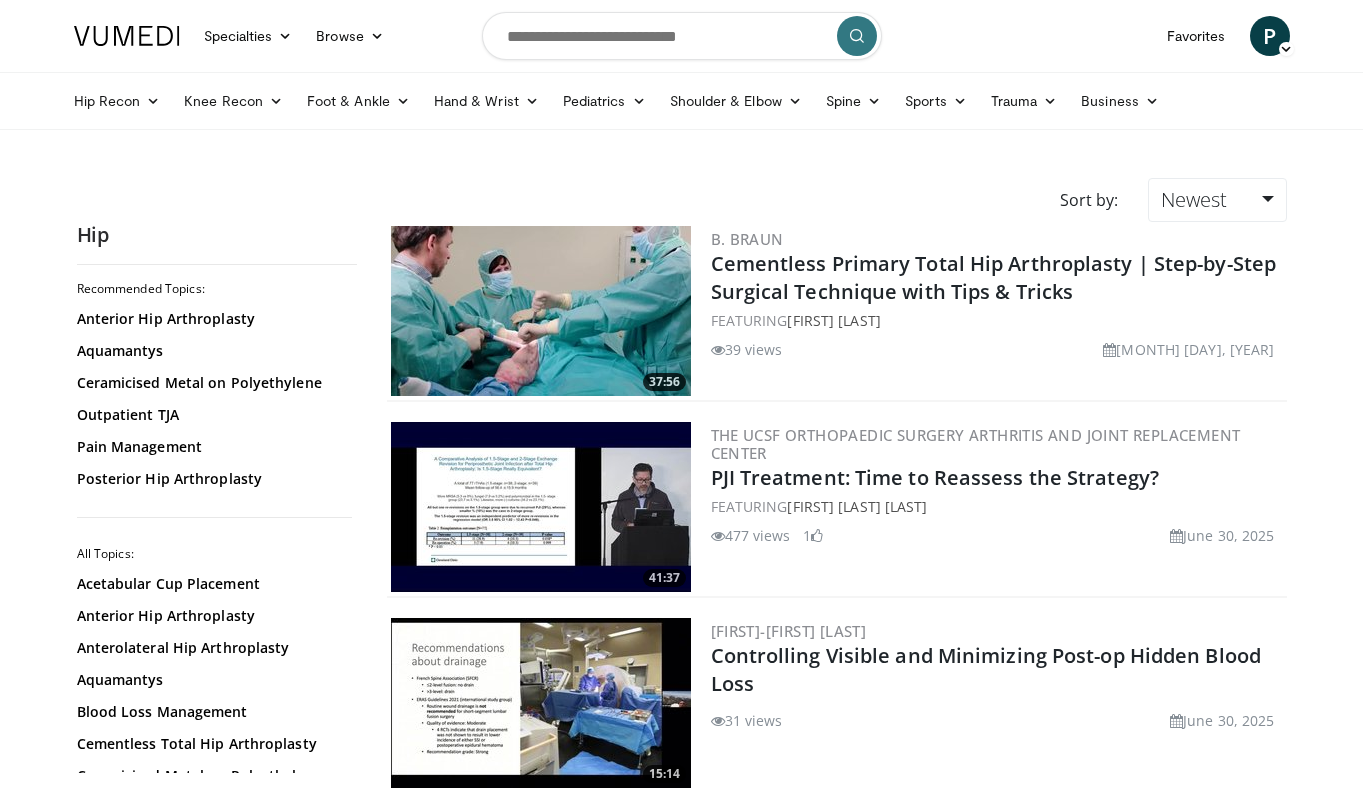 scroll, scrollTop: 0, scrollLeft: 0, axis: both 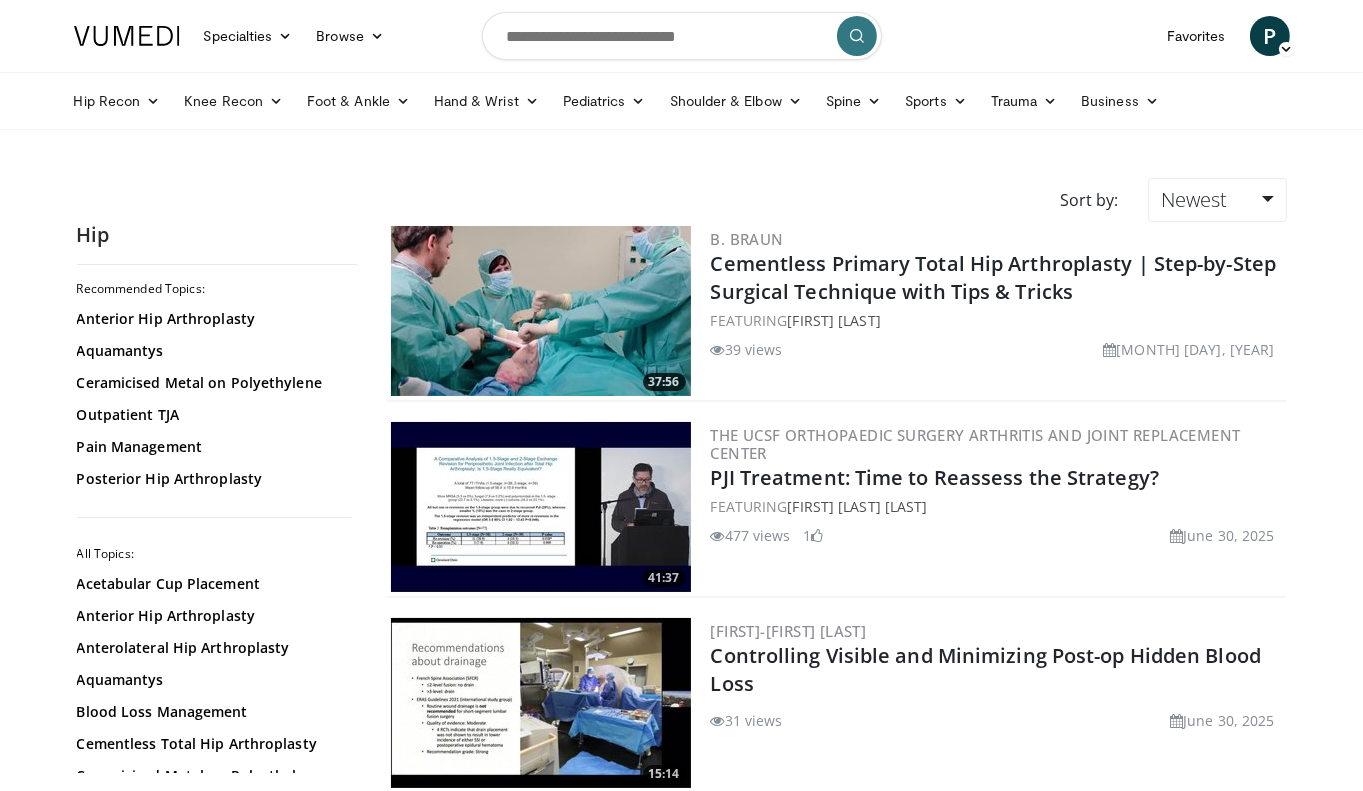 click at bounding box center [541, 311] 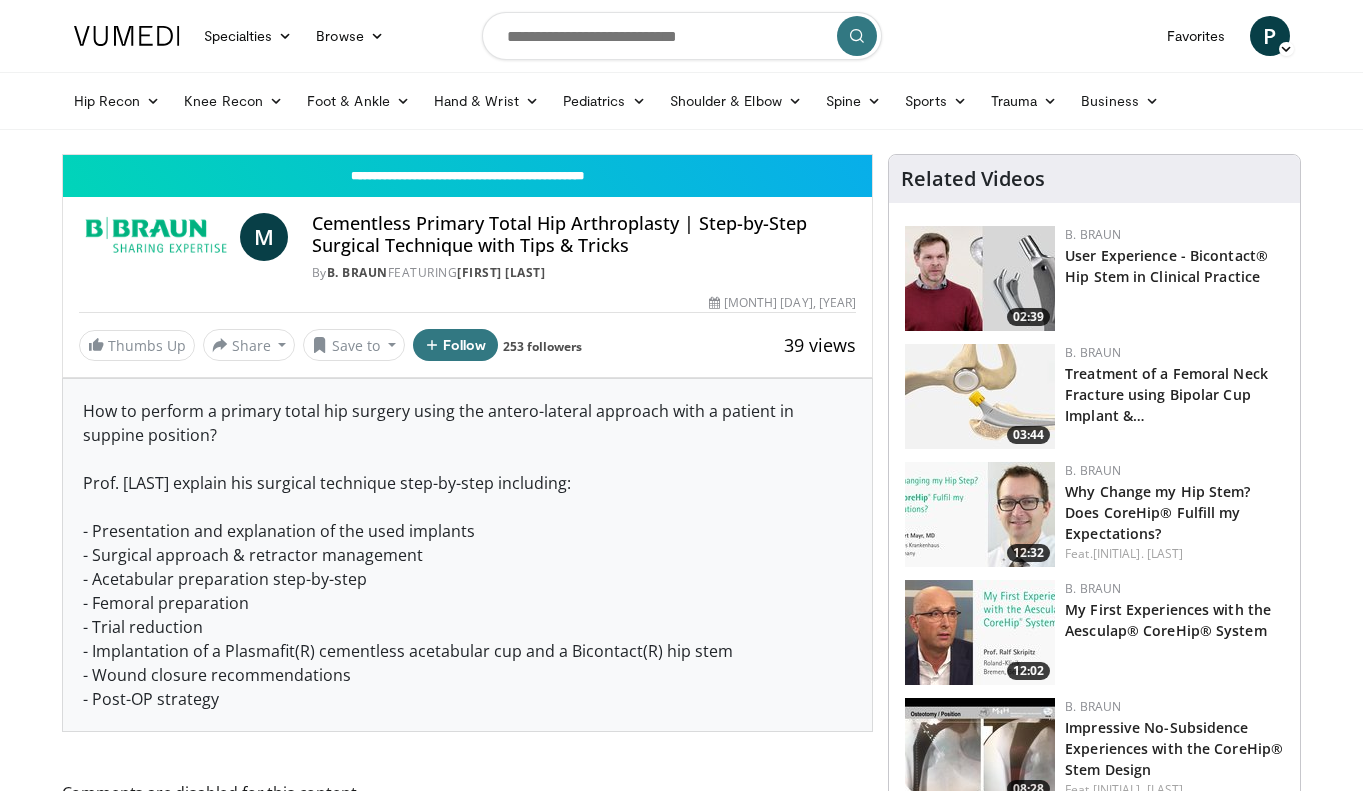 scroll, scrollTop: 0, scrollLeft: 0, axis: both 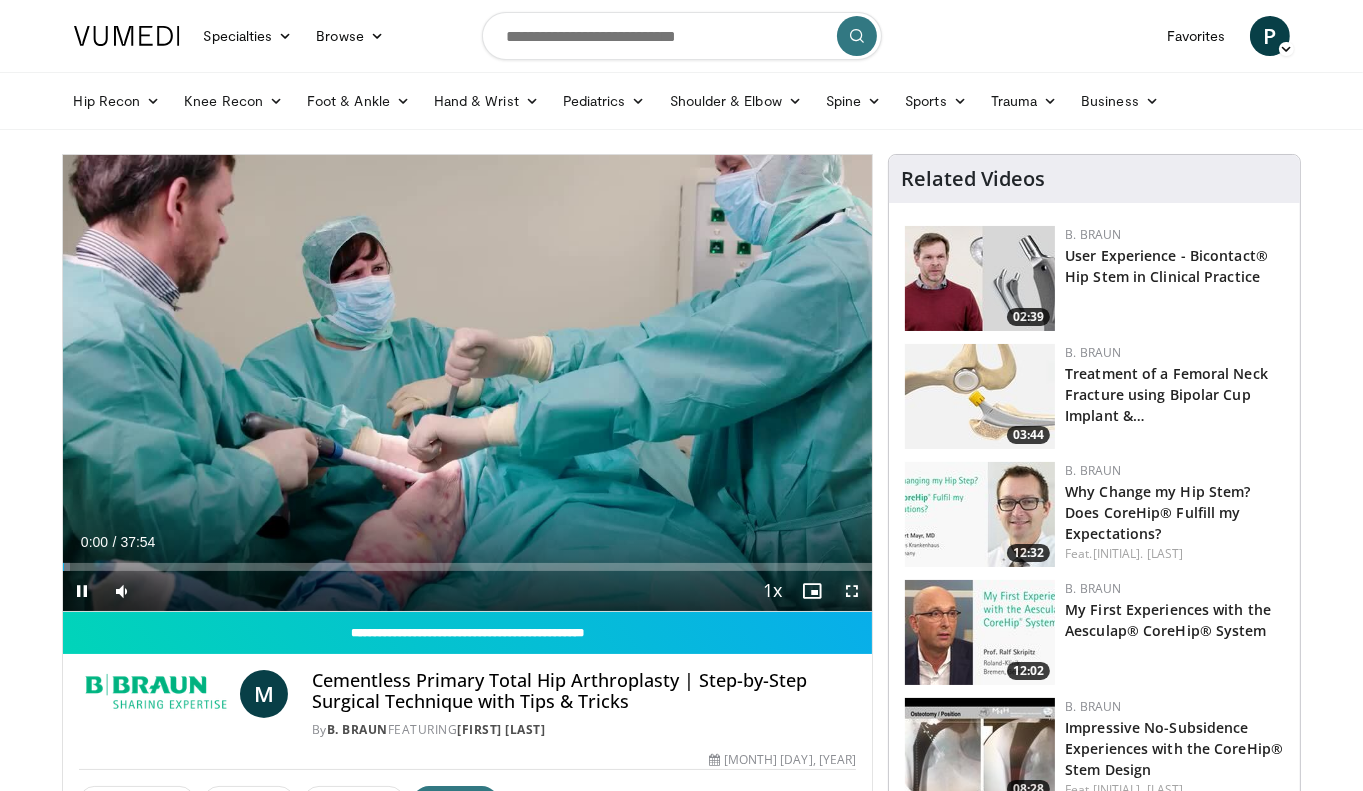 click at bounding box center [852, 591] 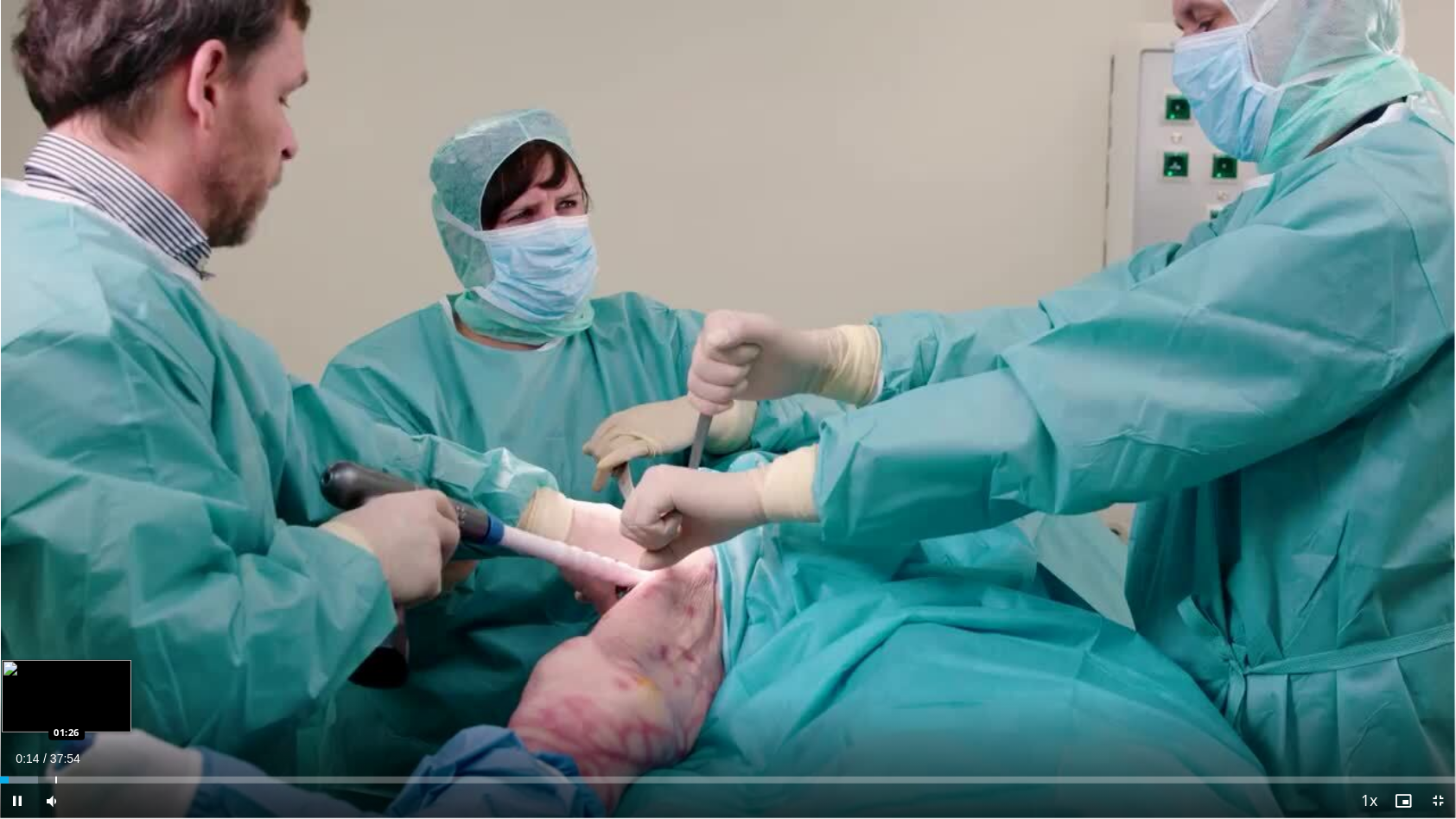click at bounding box center [56, 780] 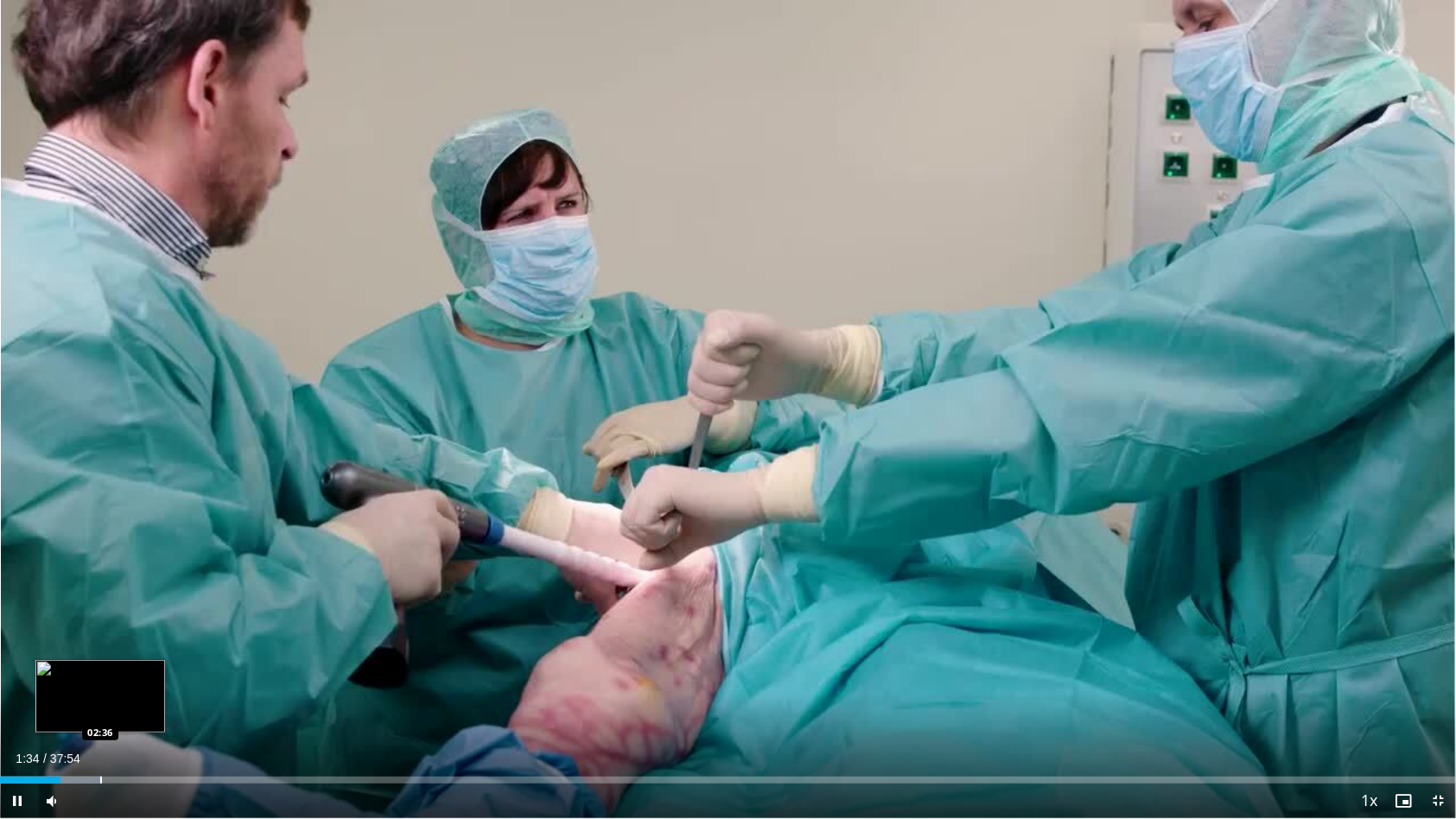 click on "Loaded :  6.97% 01:35 02:36" at bounding box center [728, 780] 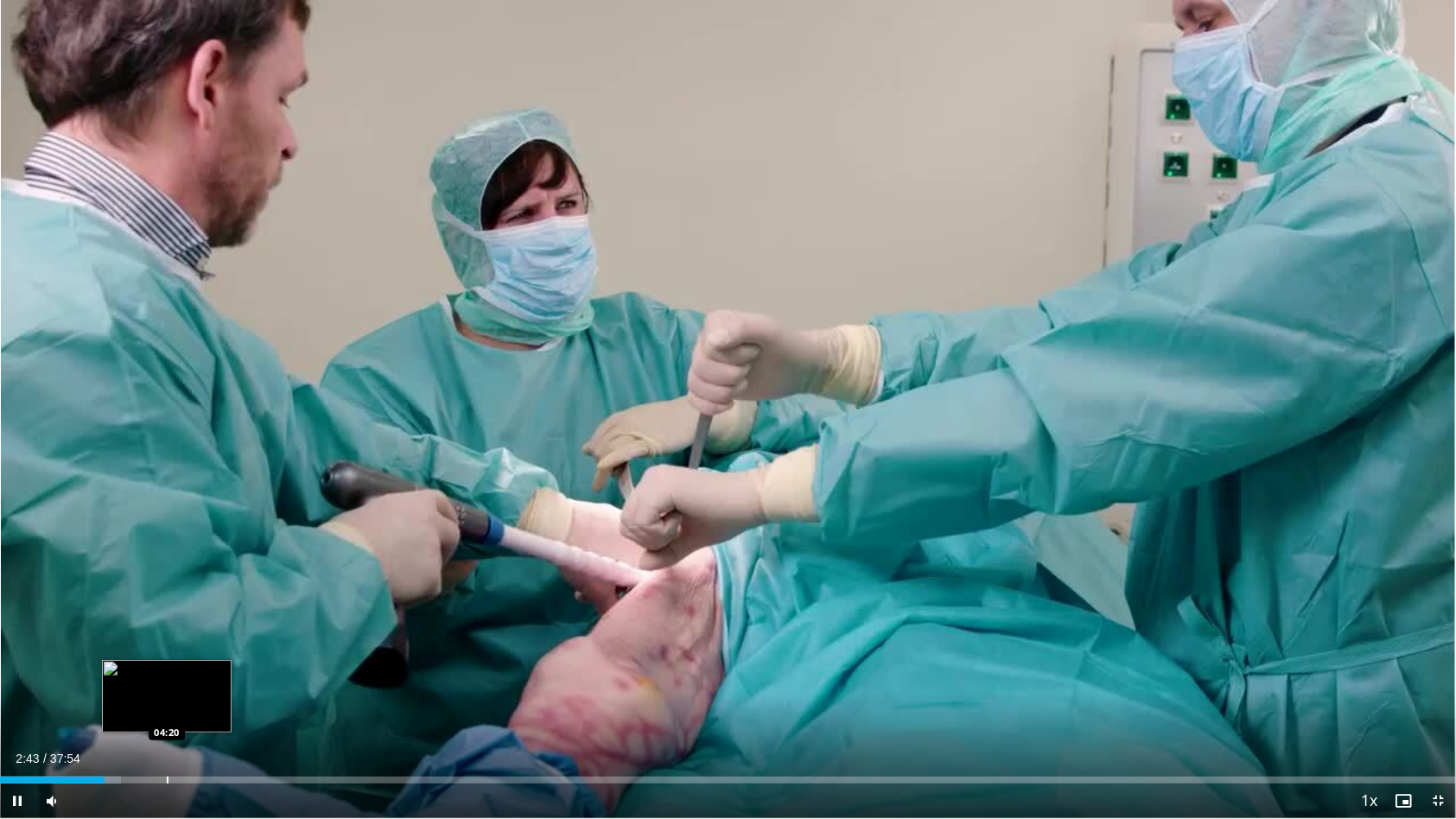 click at bounding box center [168, 780] 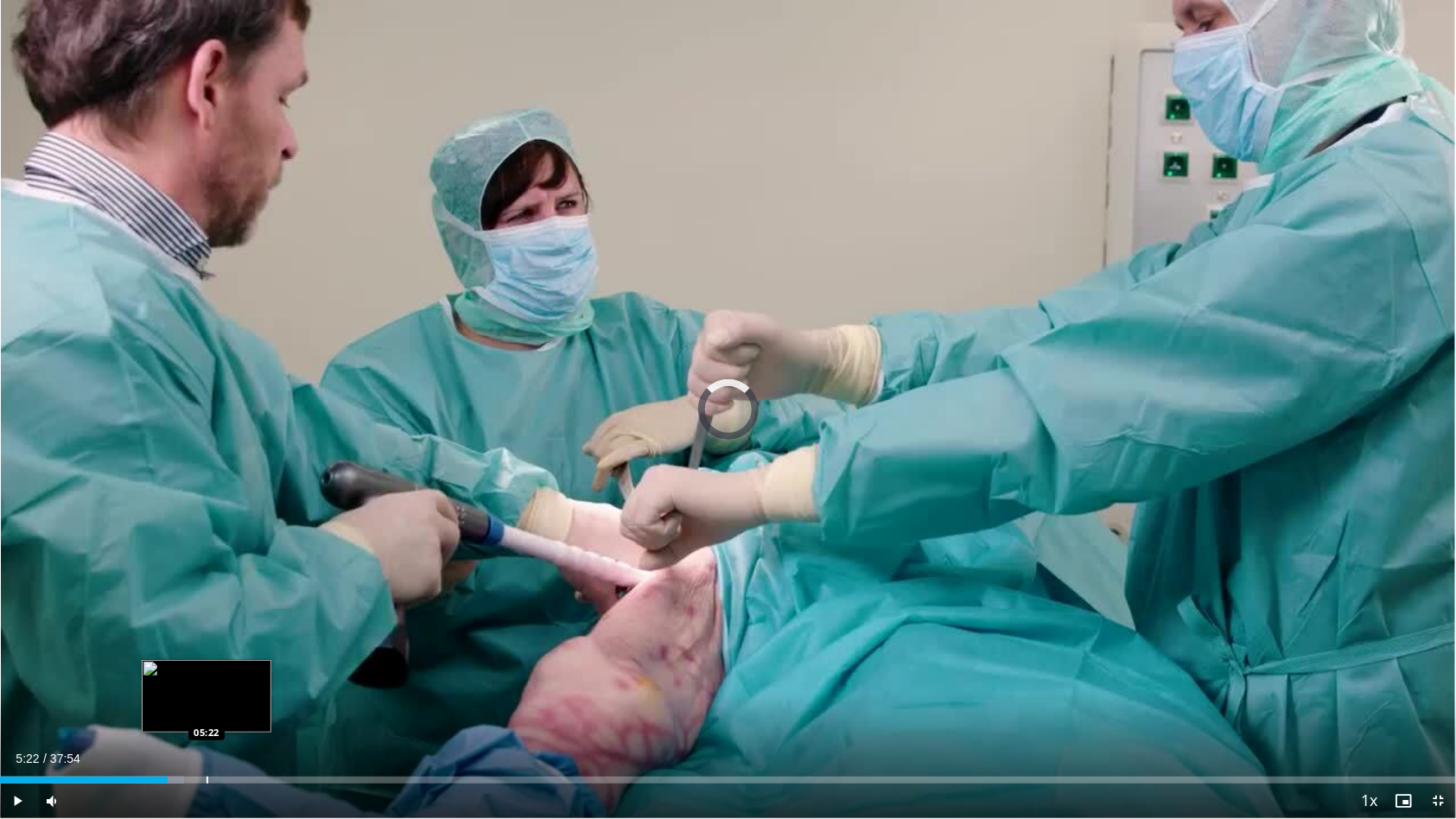 click at bounding box center (207, 780) 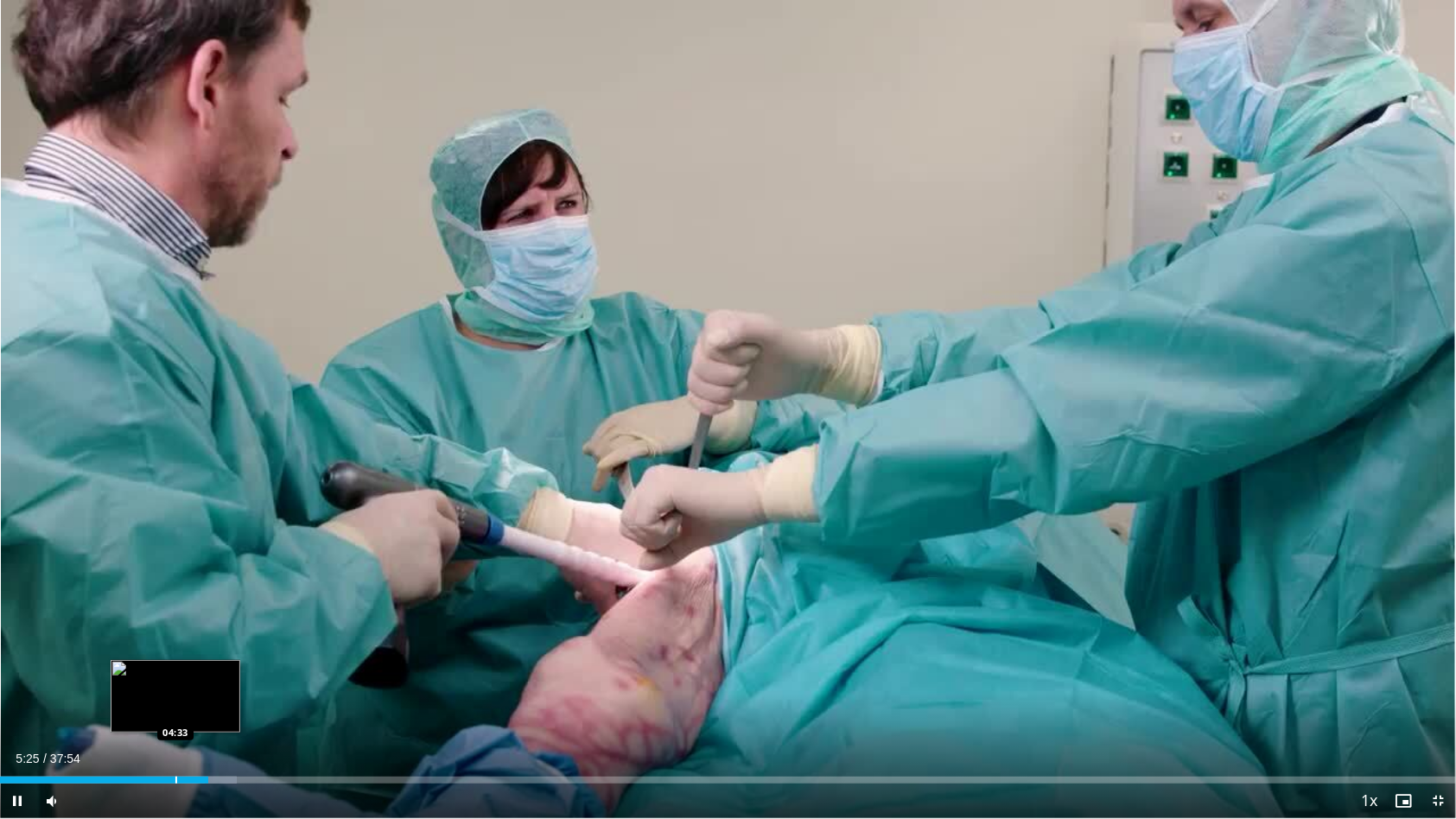 click at bounding box center (176, 780) 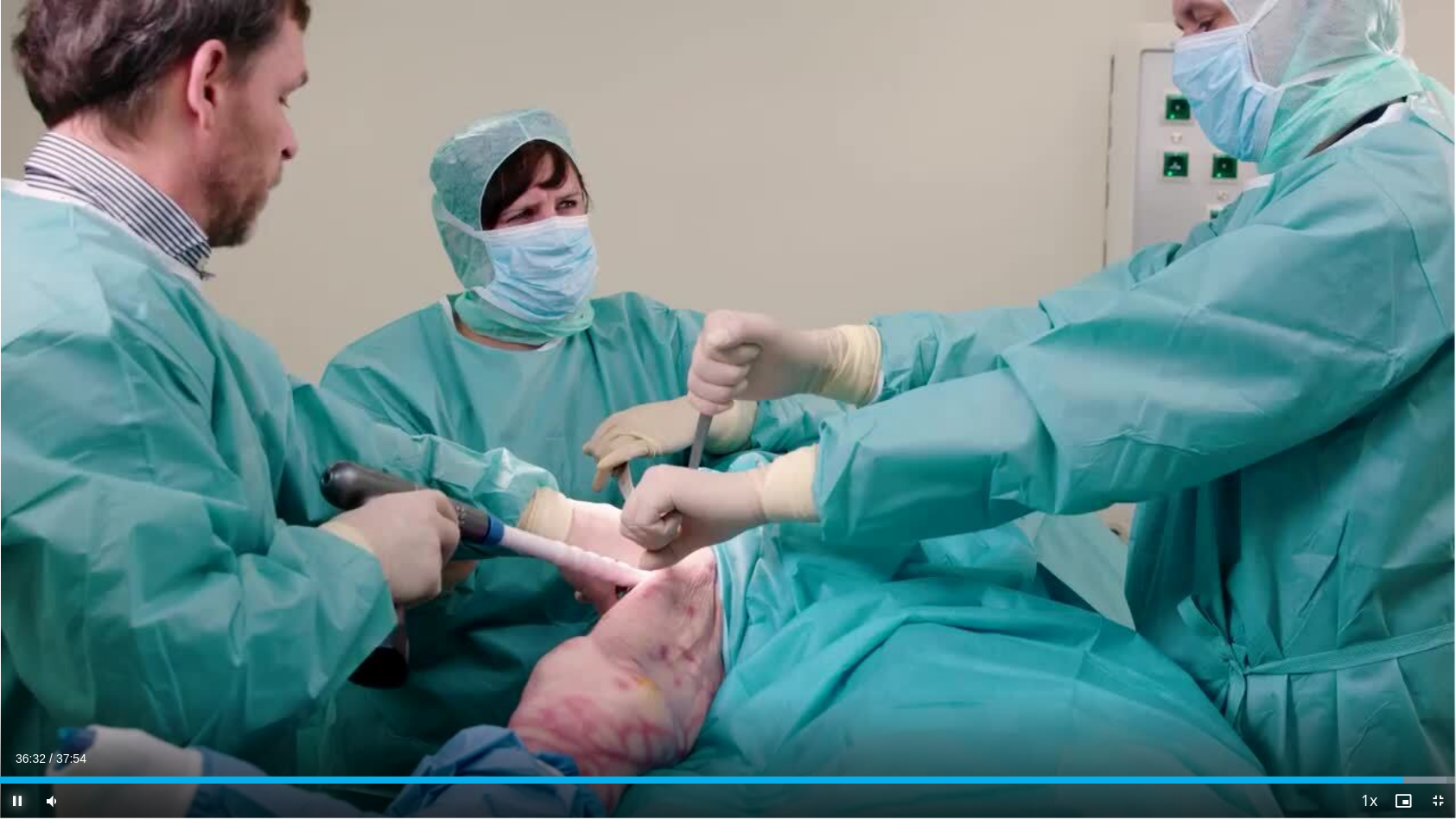 click at bounding box center [17, 801] 